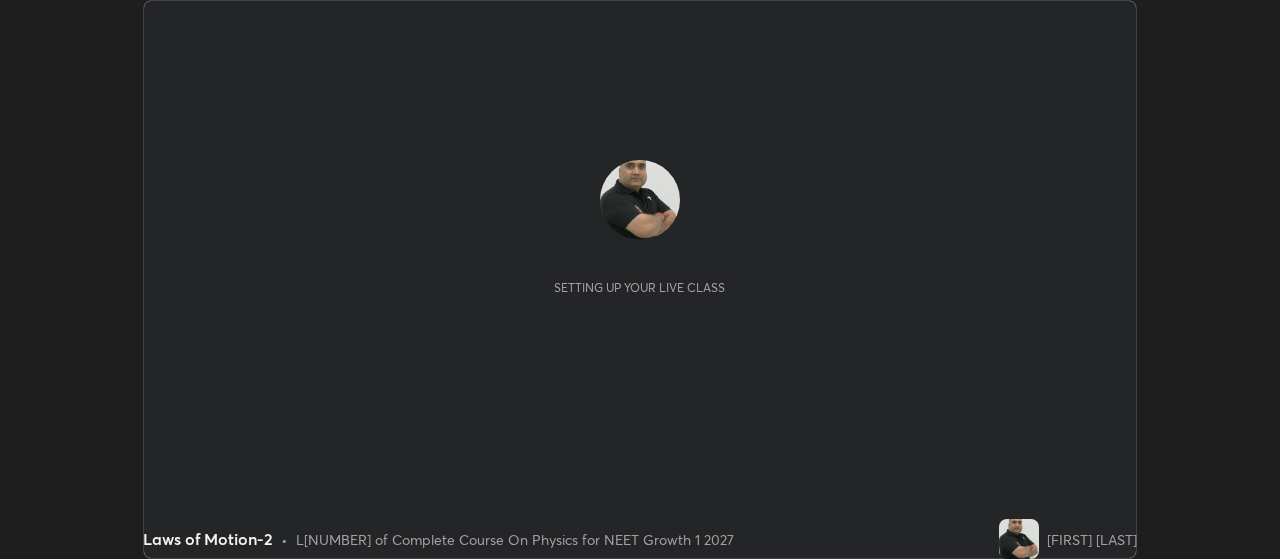 scroll, scrollTop: 0, scrollLeft: 0, axis: both 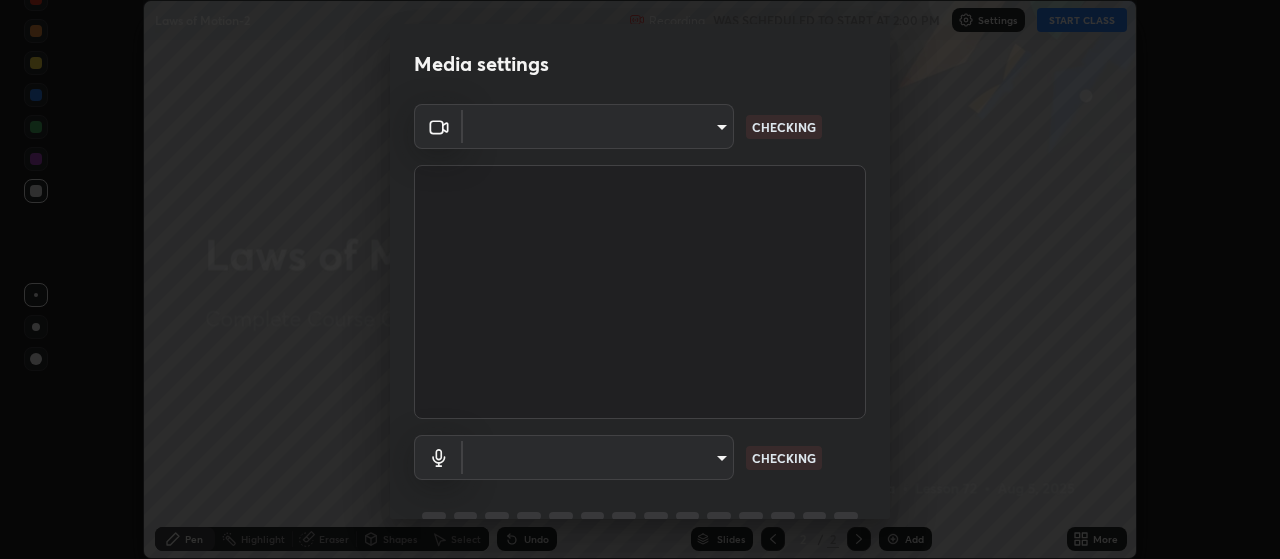 type on "cb5f757981b1586acb8e19eb1dea331b1f320d0a6ce771c897cc257aba28c101" 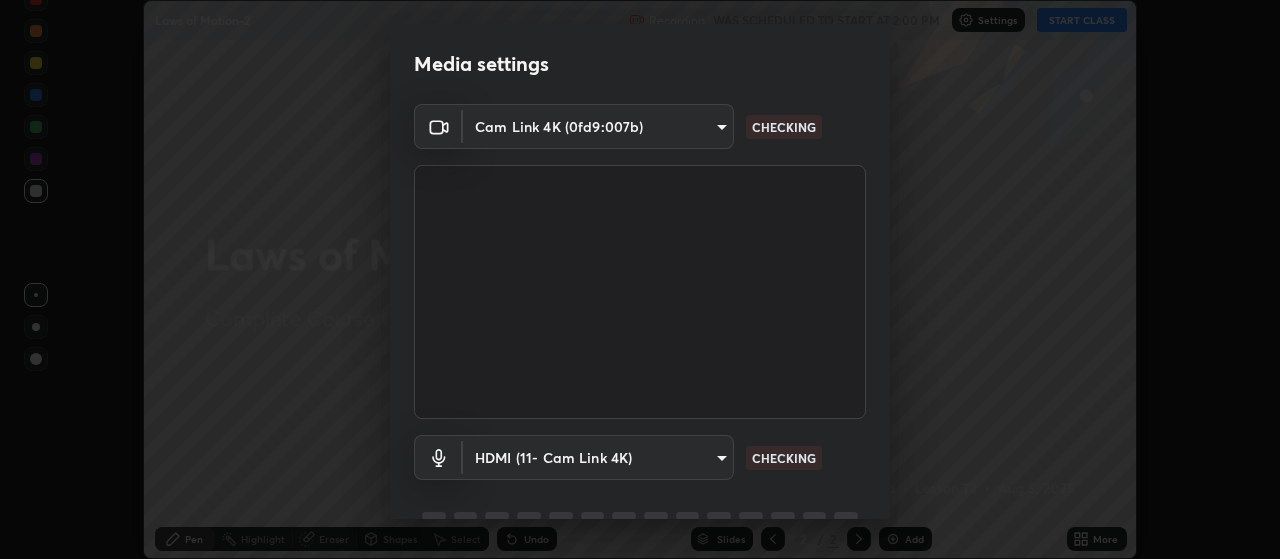 scroll, scrollTop: 97, scrollLeft: 0, axis: vertical 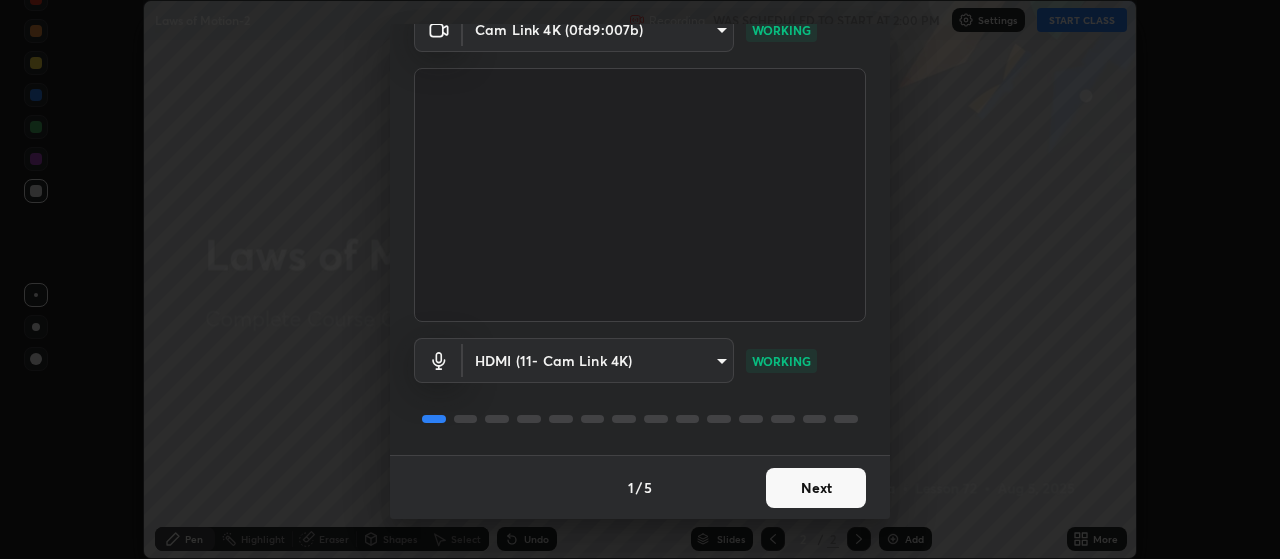 click on "Next" at bounding box center [816, 488] 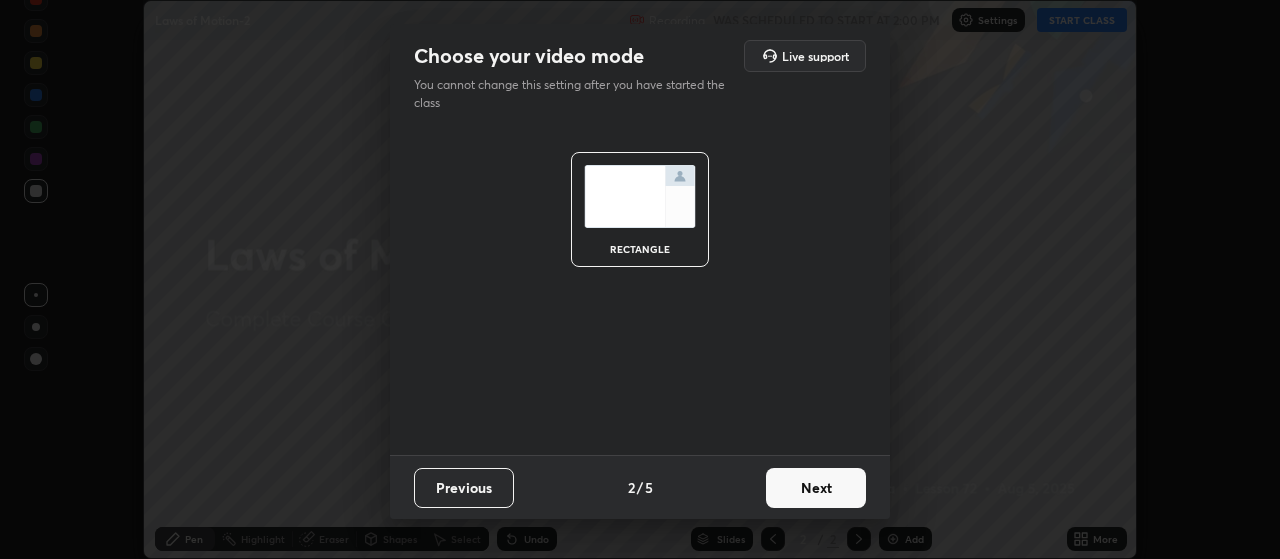 scroll, scrollTop: 0, scrollLeft: 0, axis: both 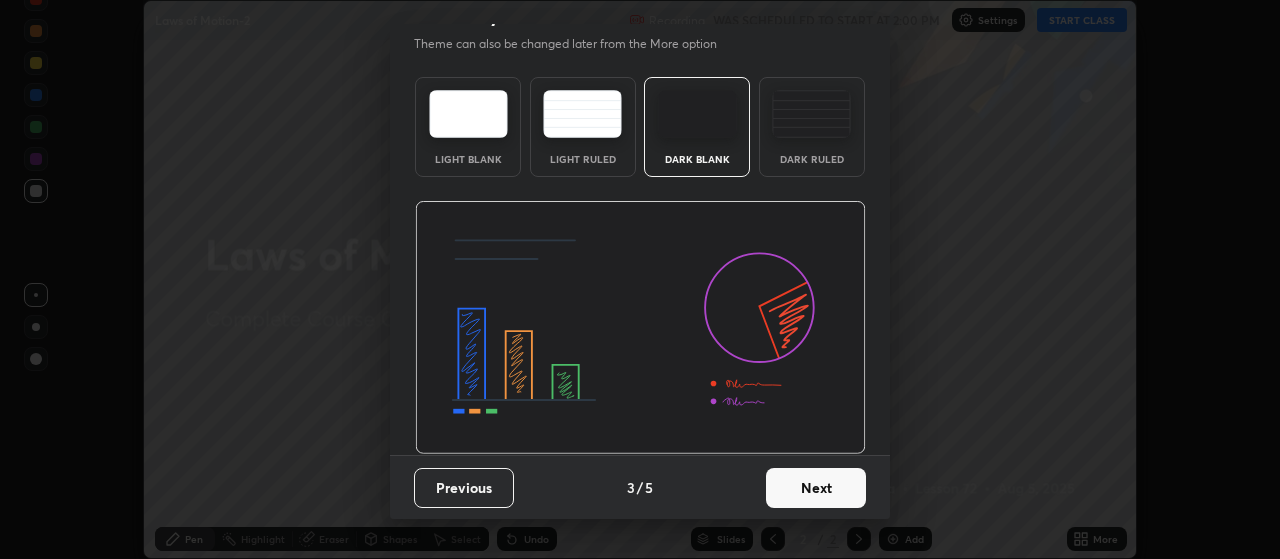 click on "Next" at bounding box center (816, 488) 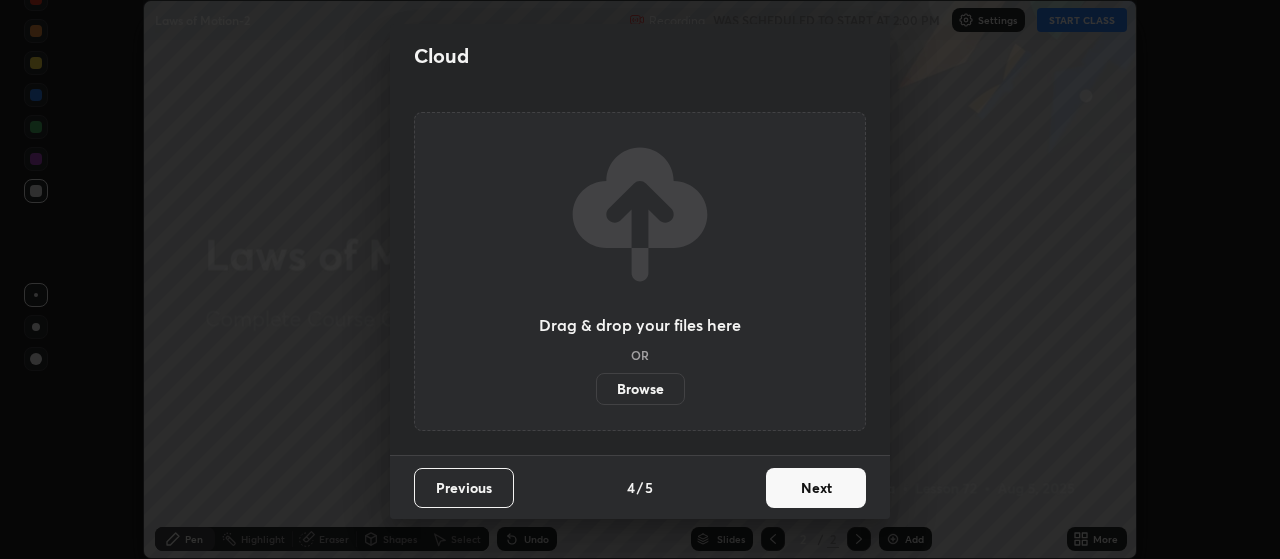 scroll, scrollTop: 0, scrollLeft: 0, axis: both 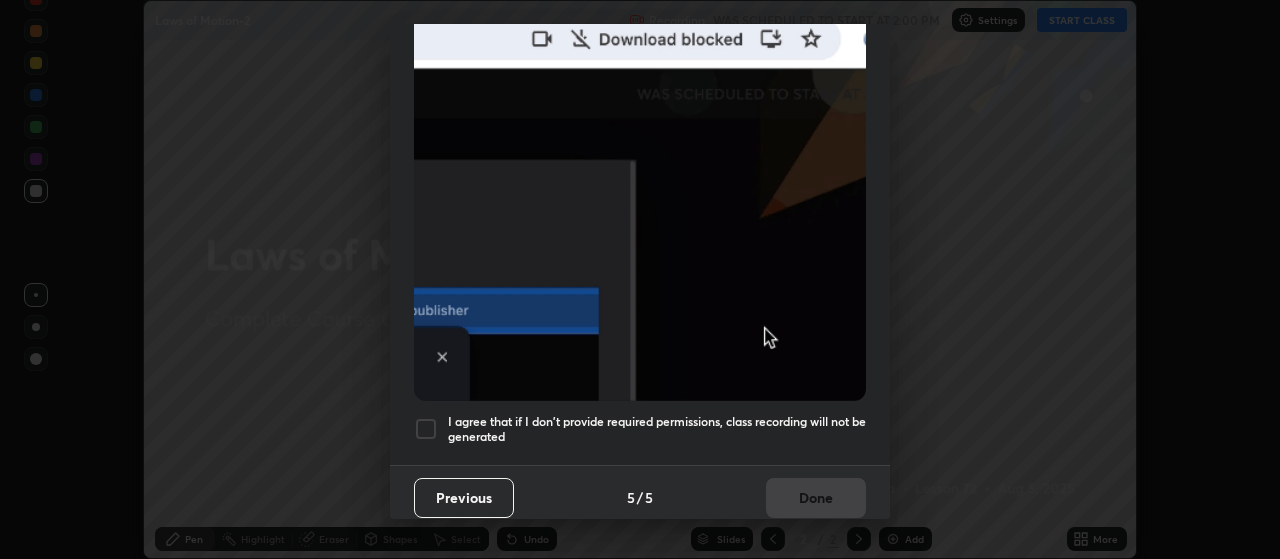 click at bounding box center [426, 429] 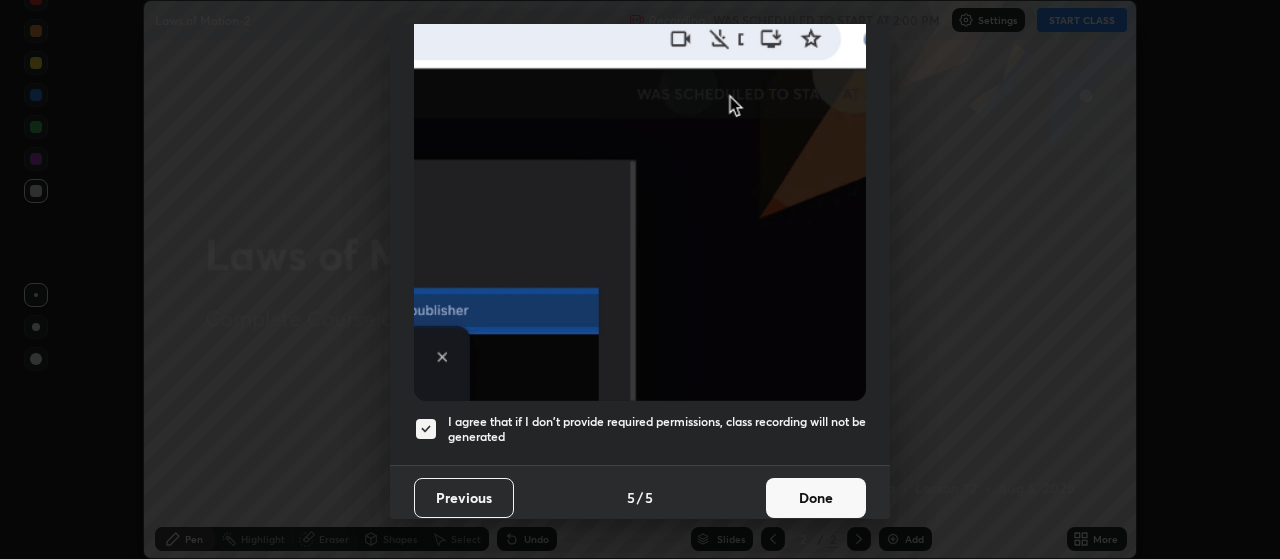 click on "Done" at bounding box center (816, 498) 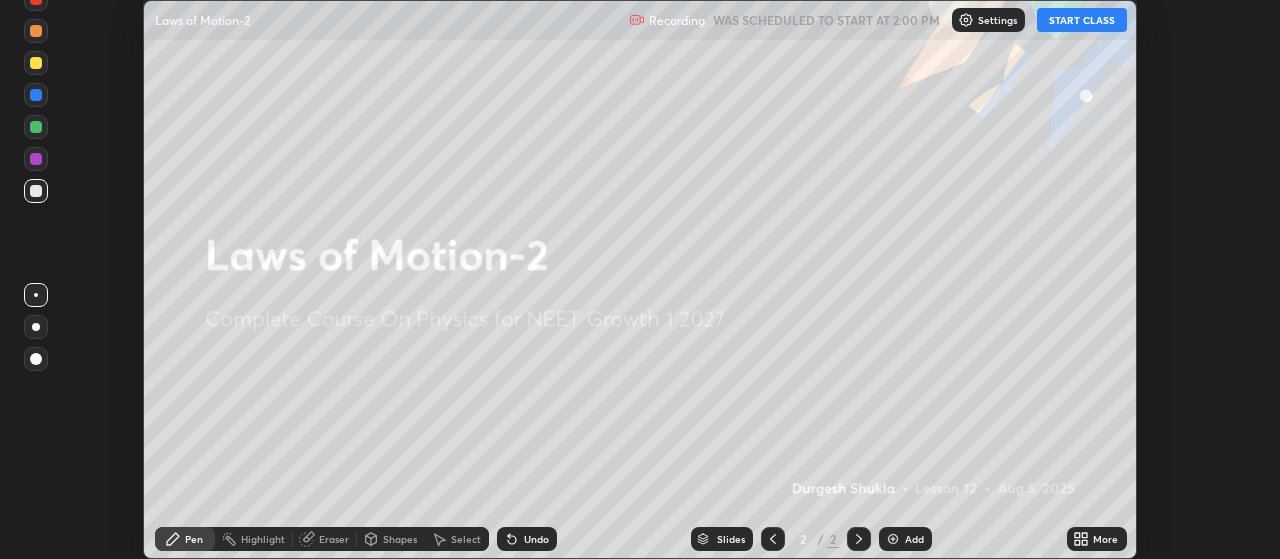 click on "START CLASS" at bounding box center (1082, 20) 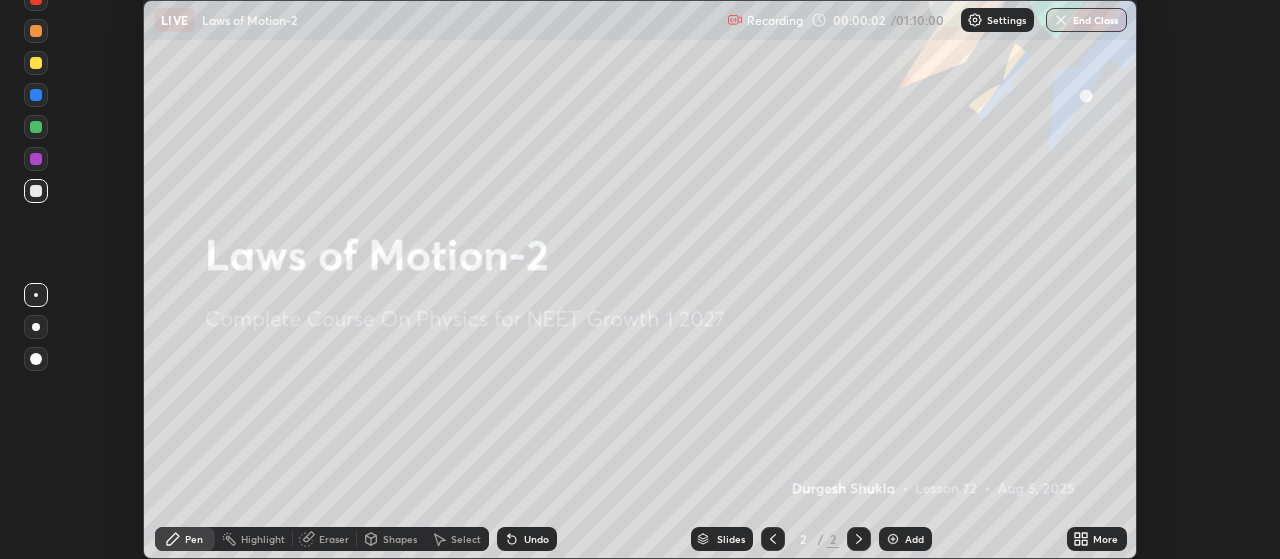 click at bounding box center (893, 539) 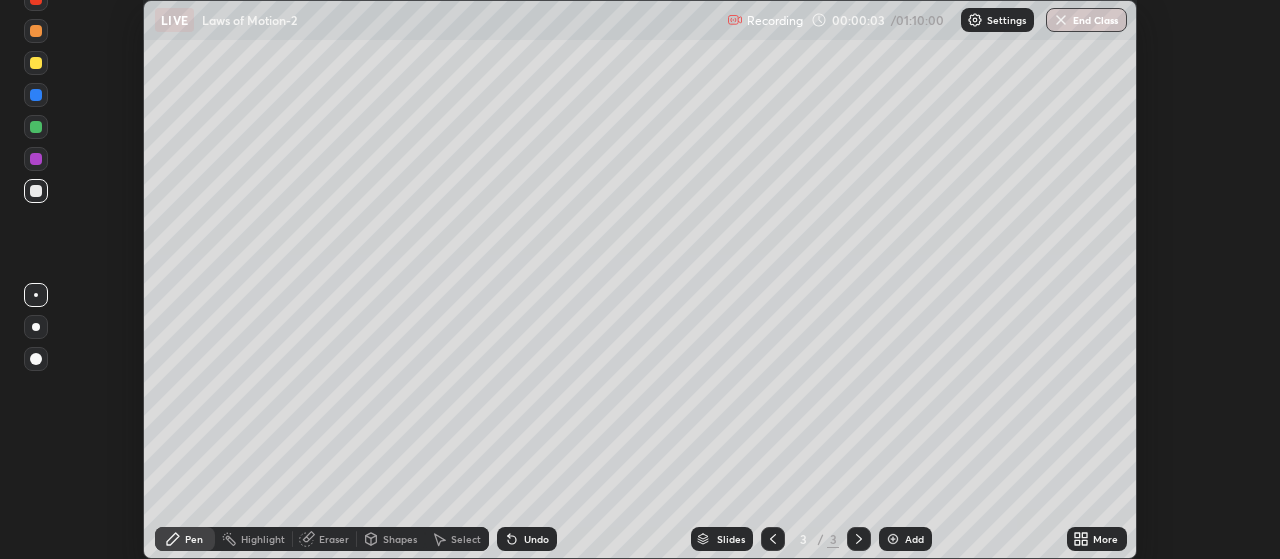click 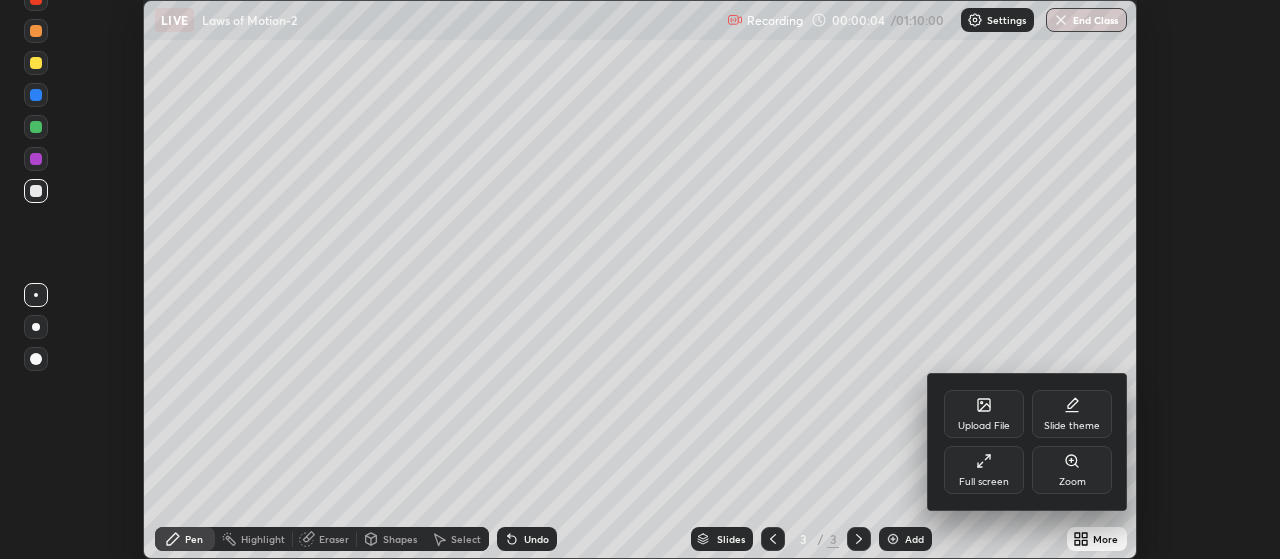 click 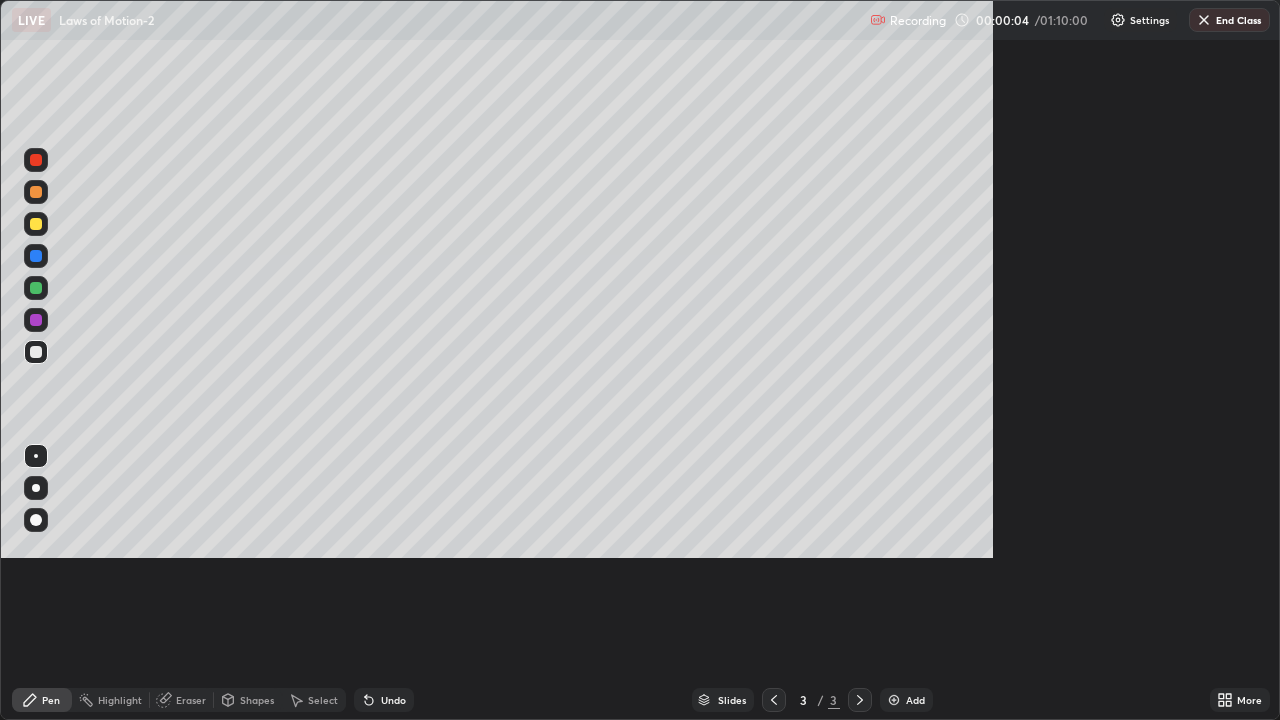 scroll, scrollTop: 99280, scrollLeft: 98720, axis: both 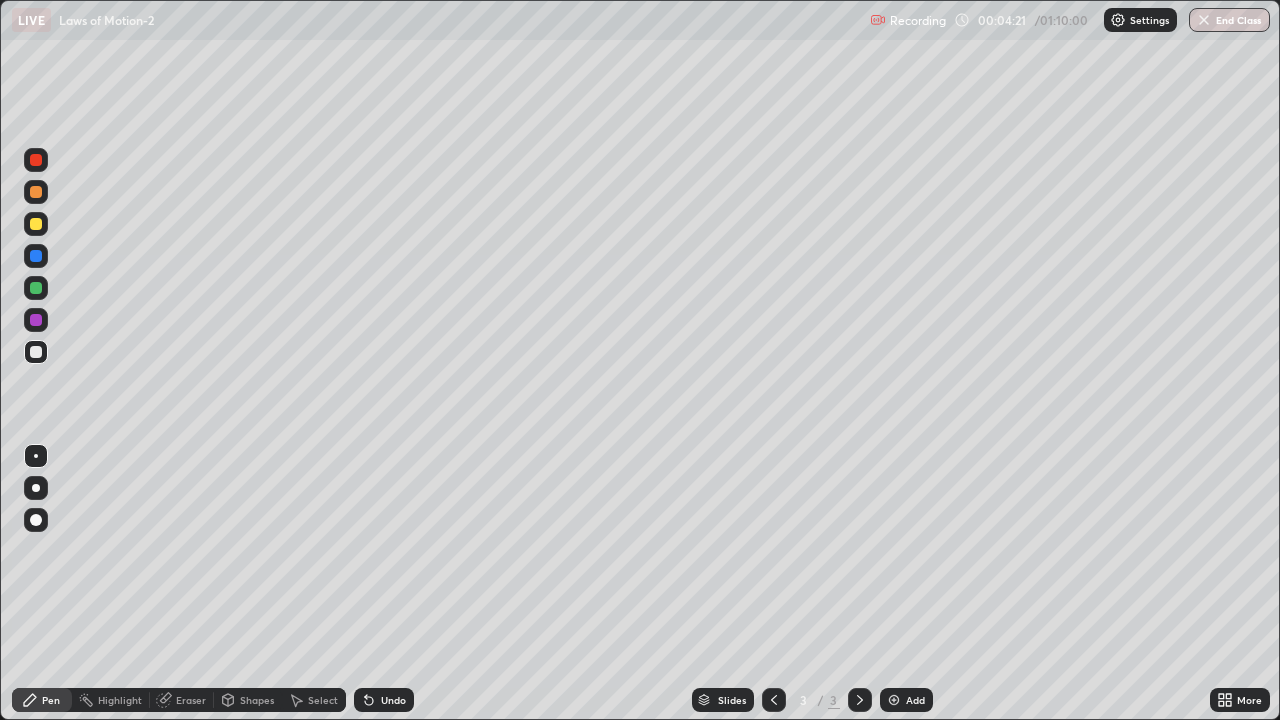 click at bounding box center (36, 224) 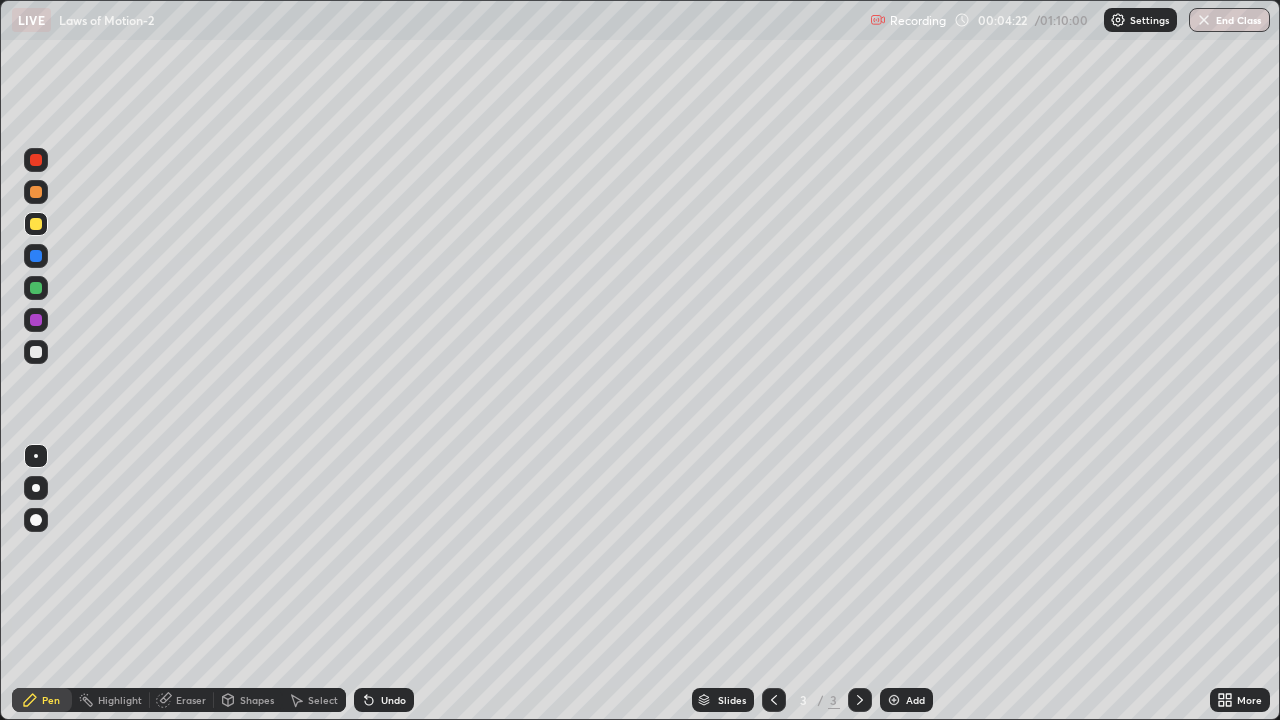 click at bounding box center (36, 520) 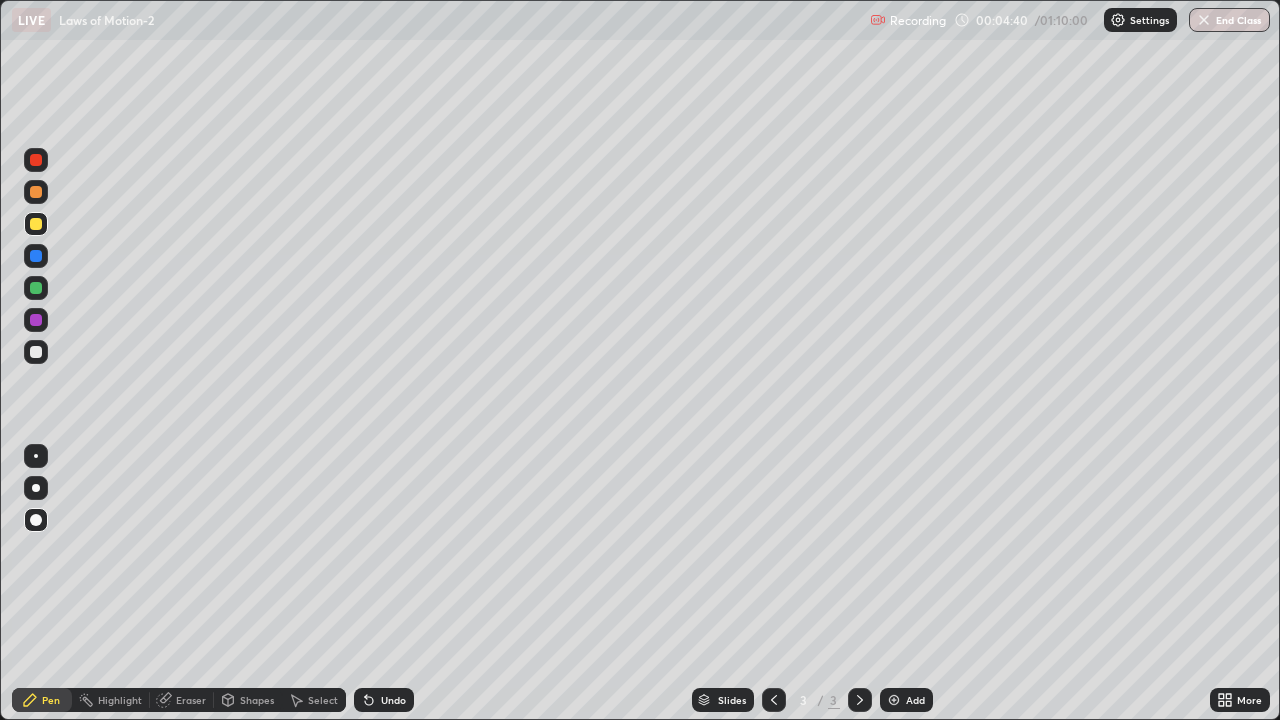 click on "Eraser" at bounding box center [191, 700] 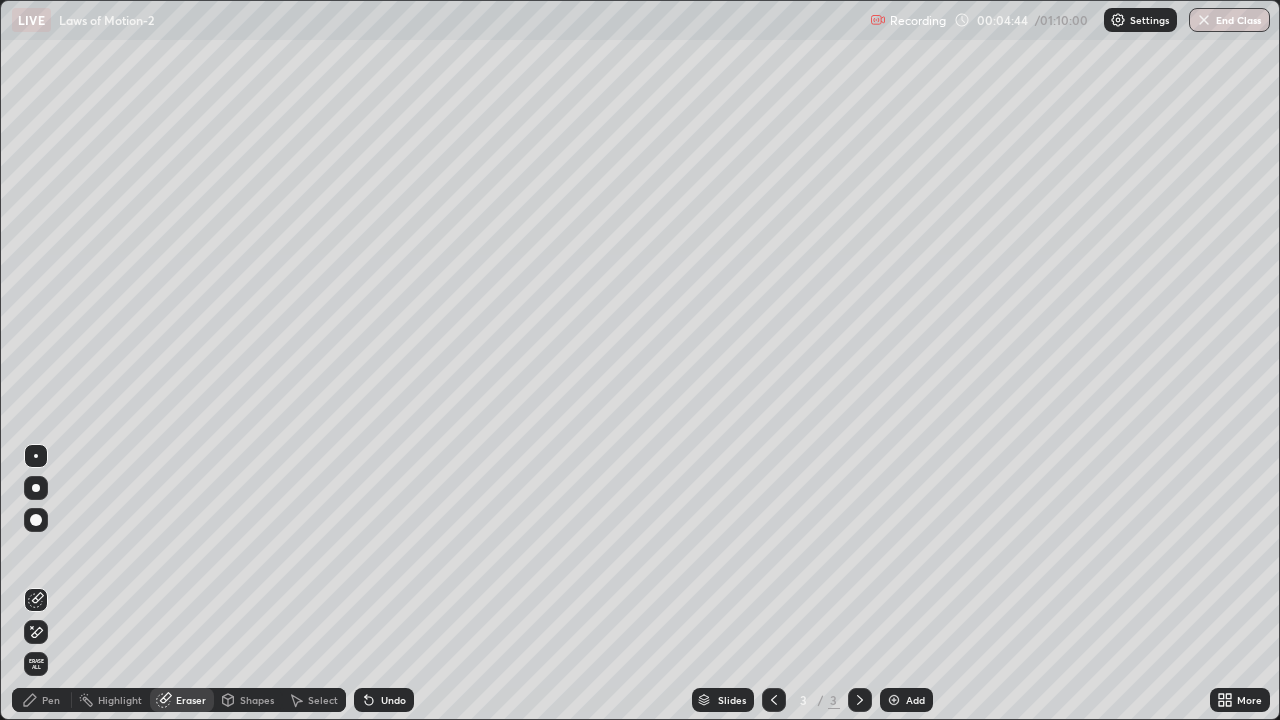 click on "Pen" at bounding box center [51, 700] 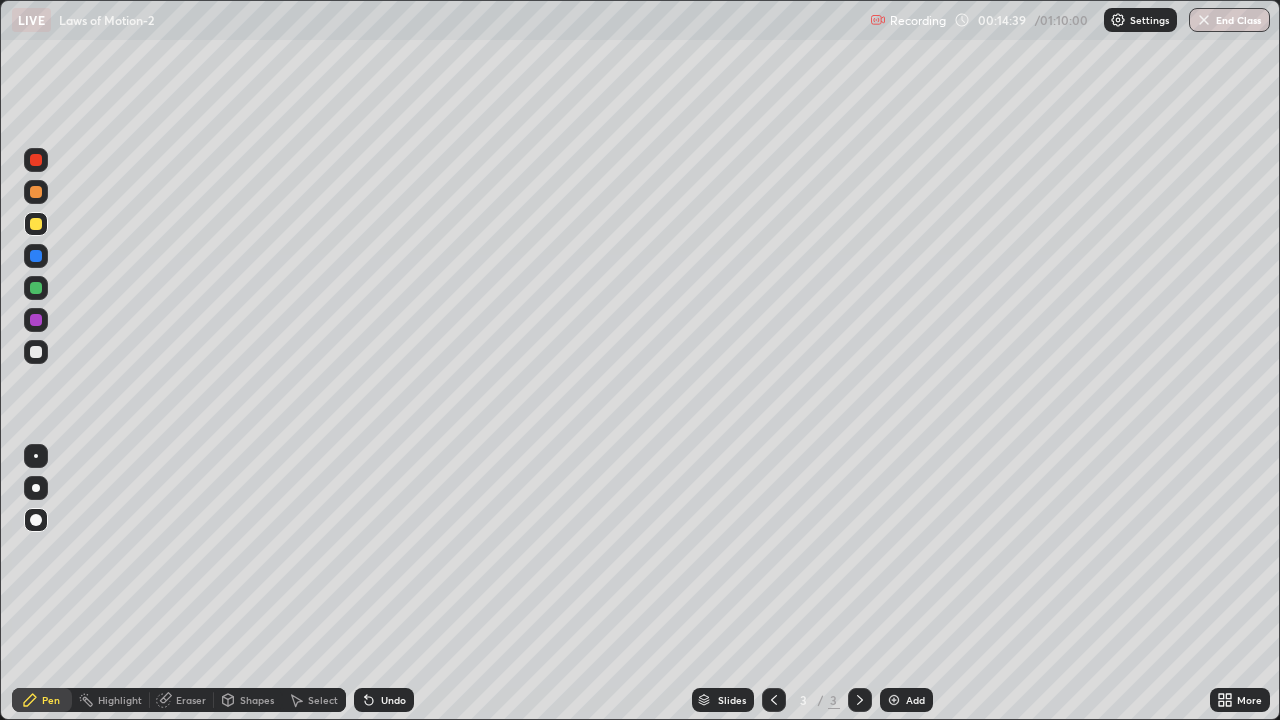 click at bounding box center [36, 160] 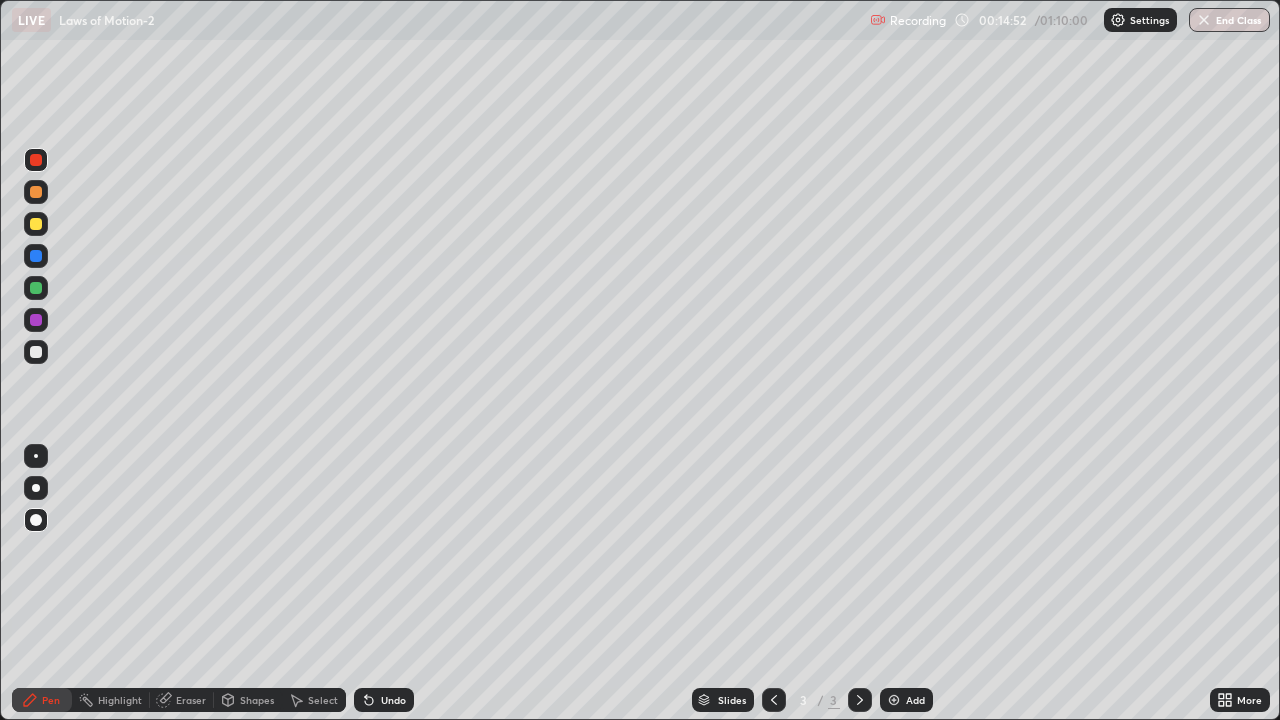 click at bounding box center (36, 224) 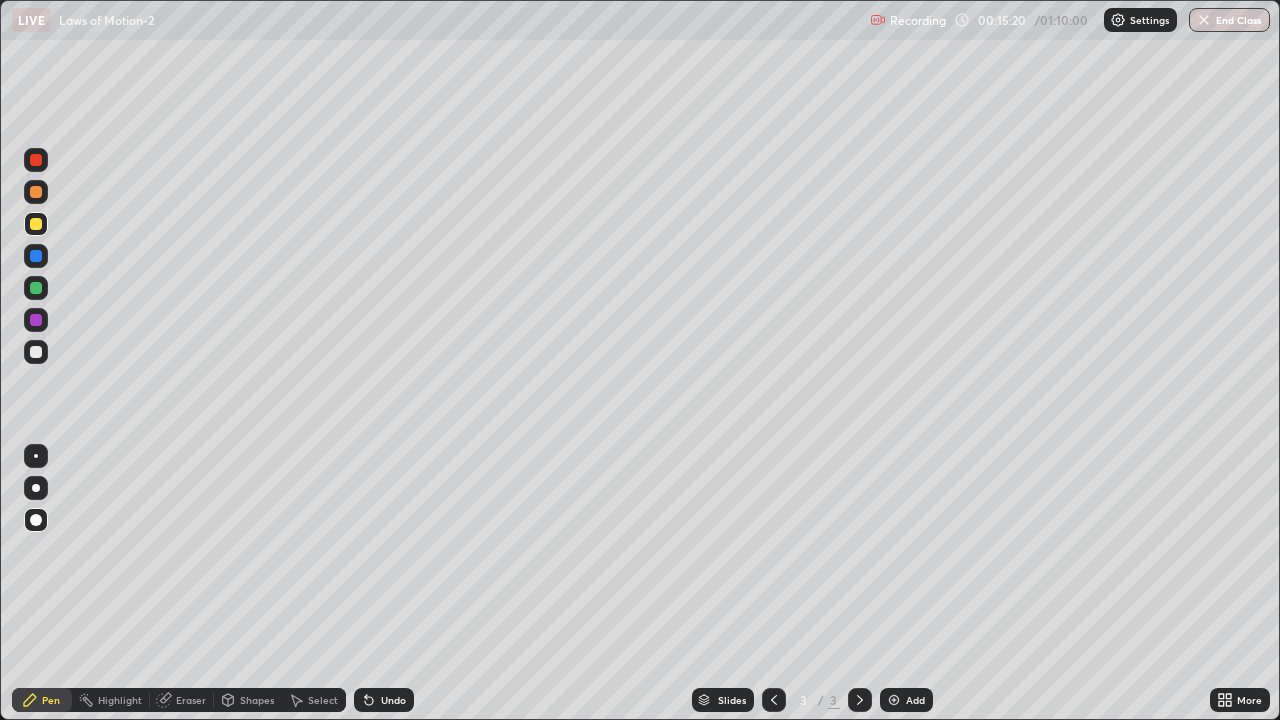 click on "Eraser" at bounding box center [182, 700] 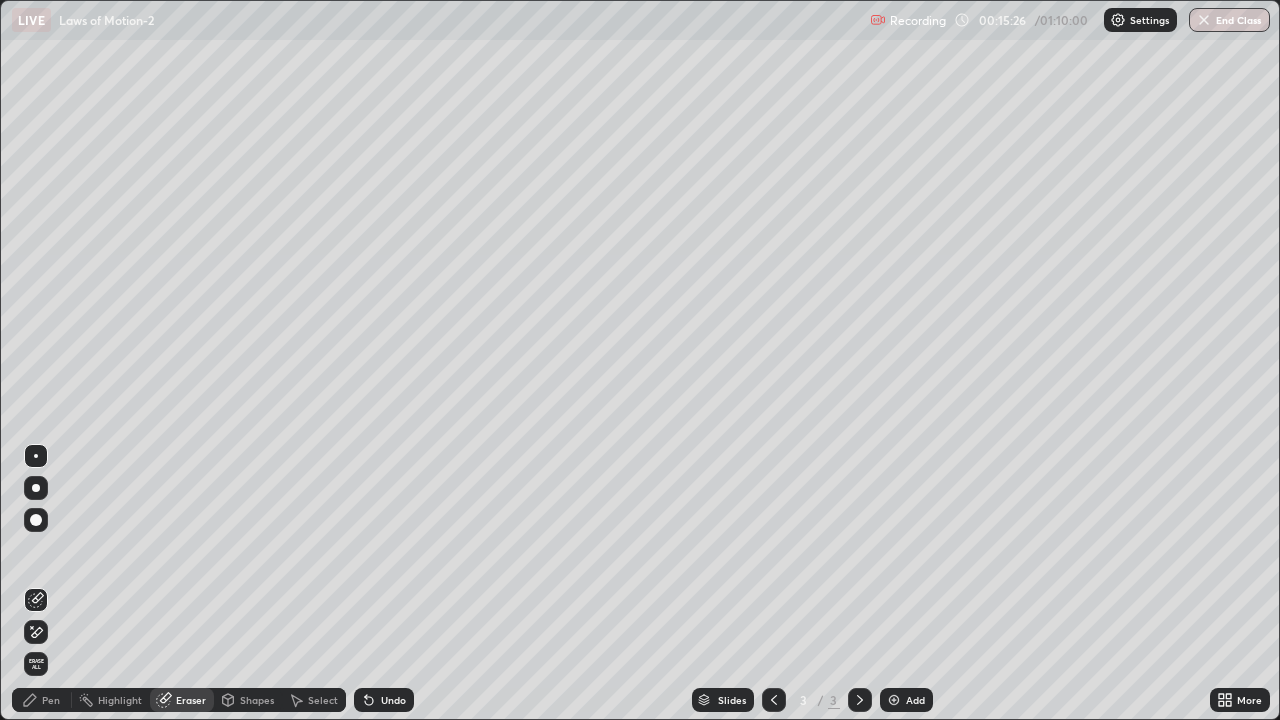 click on "Pen" at bounding box center (51, 700) 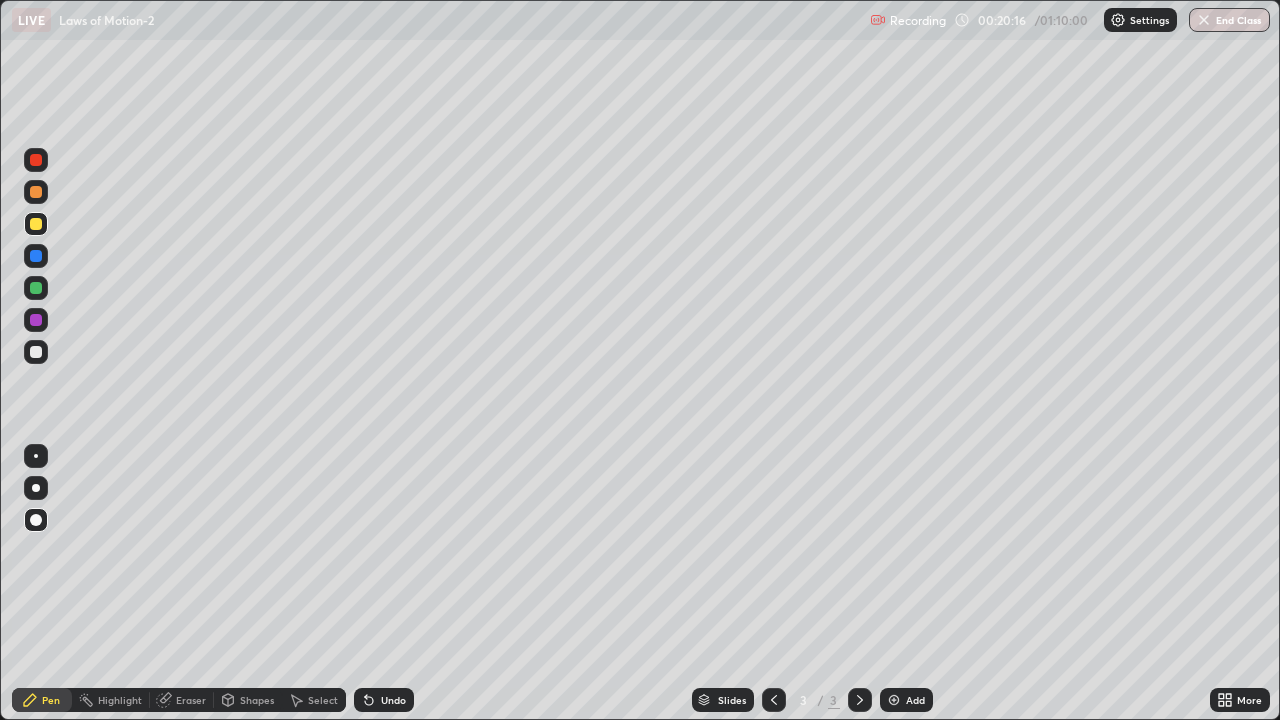 click on "Add" at bounding box center [915, 700] 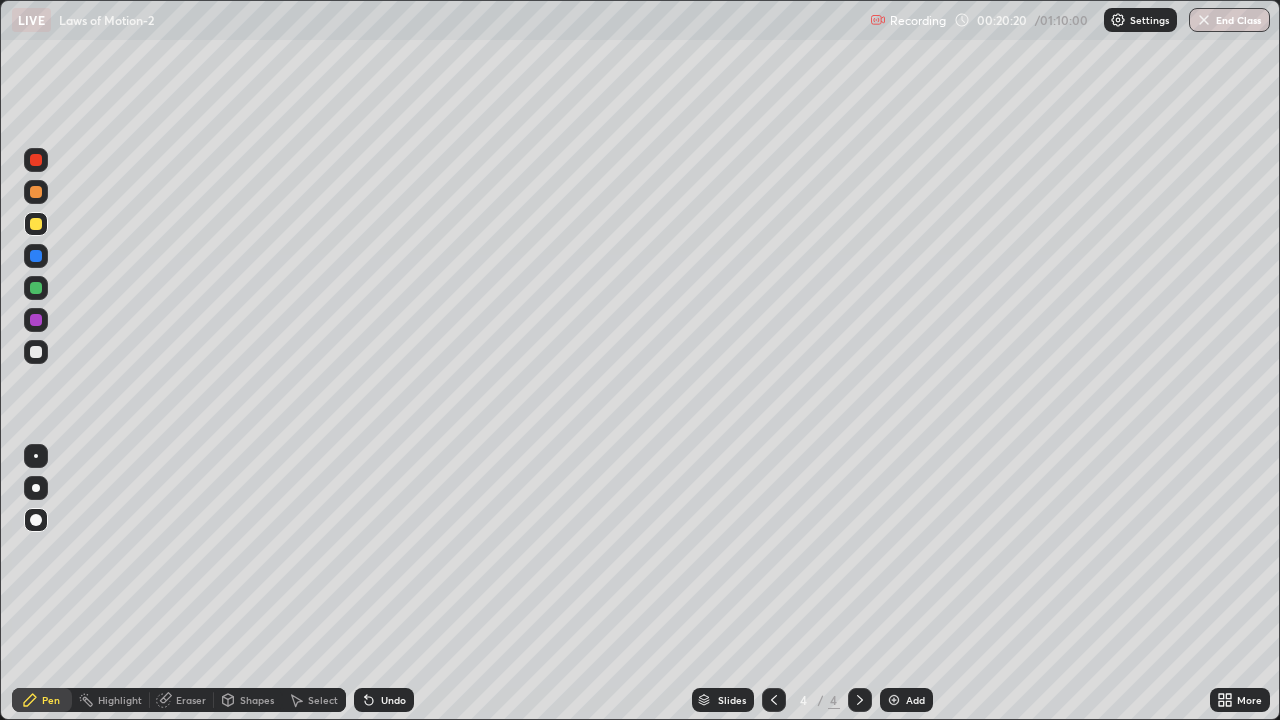 click on "Shapes" at bounding box center (257, 700) 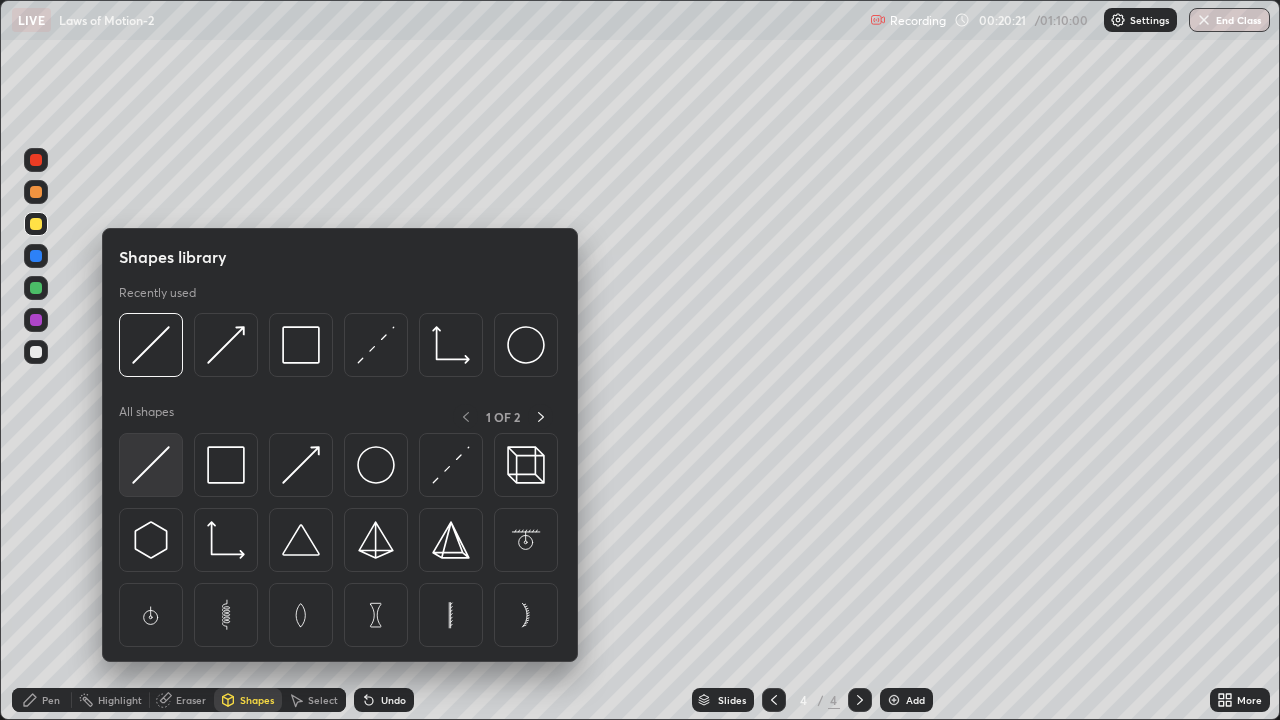 click at bounding box center [151, 465] 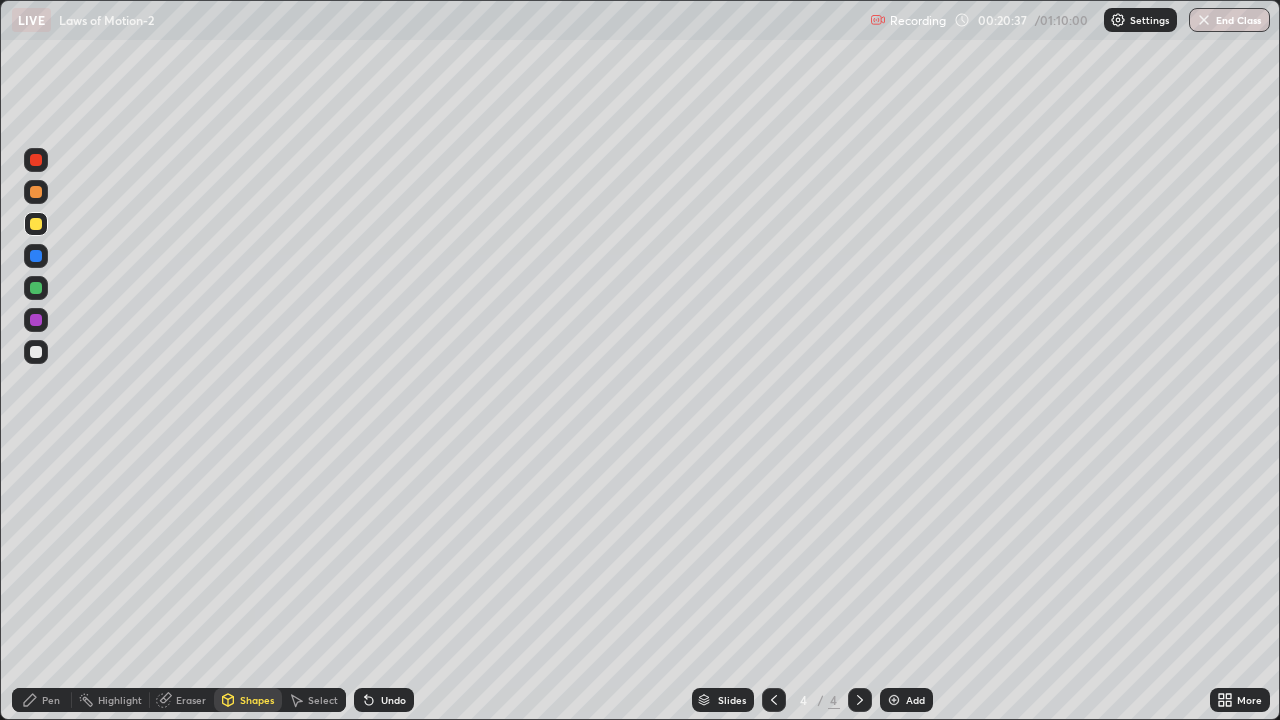 click at bounding box center (36, 192) 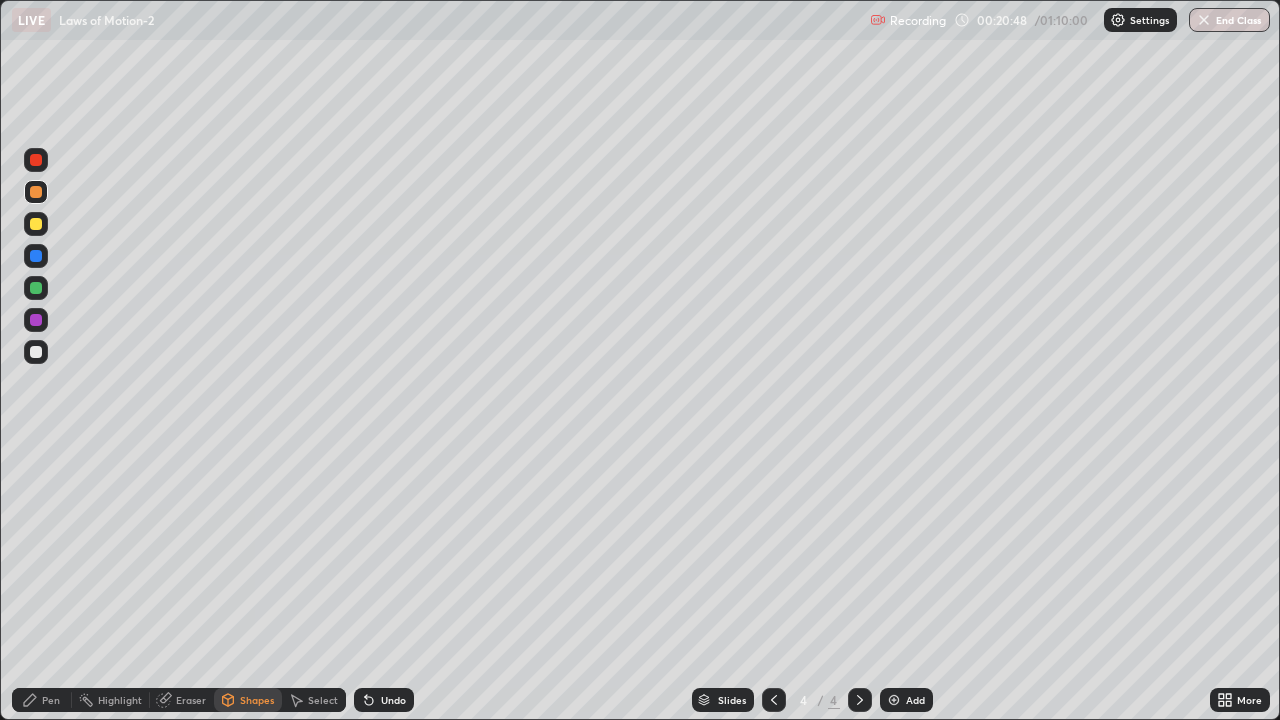 click on "Pen" at bounding box center (51, 700) 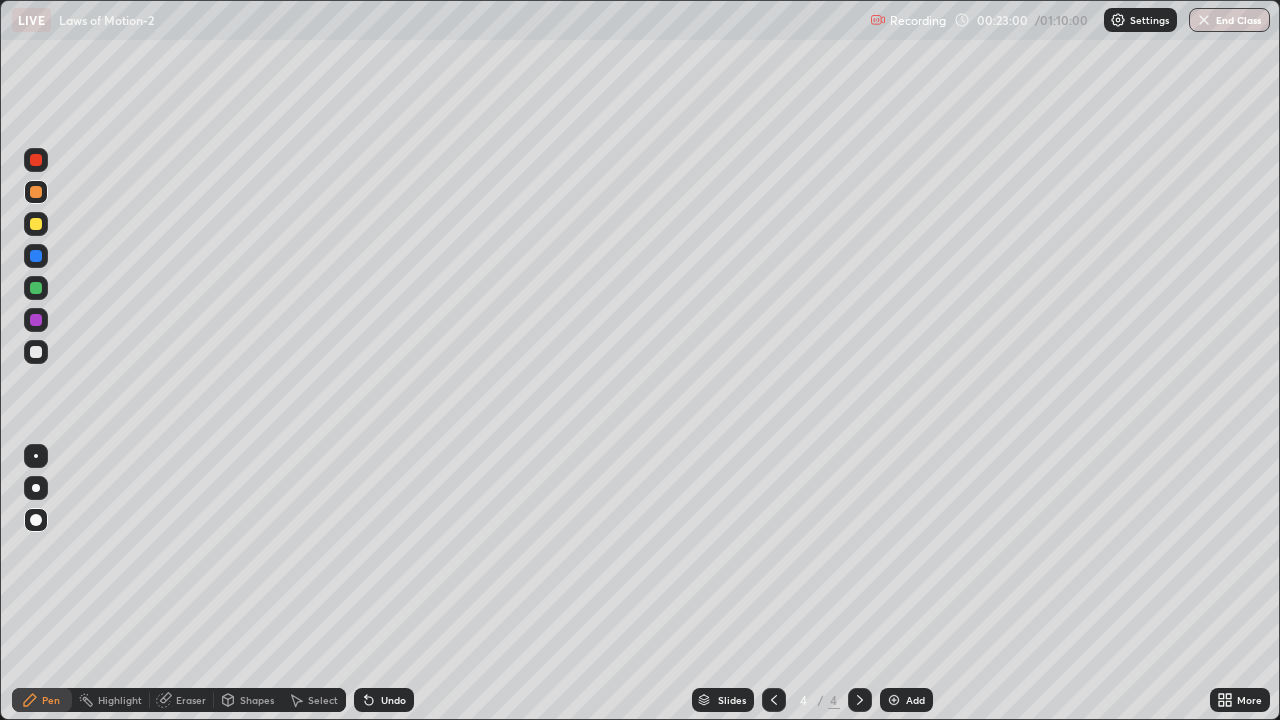 click at bounding box center (36, 256) 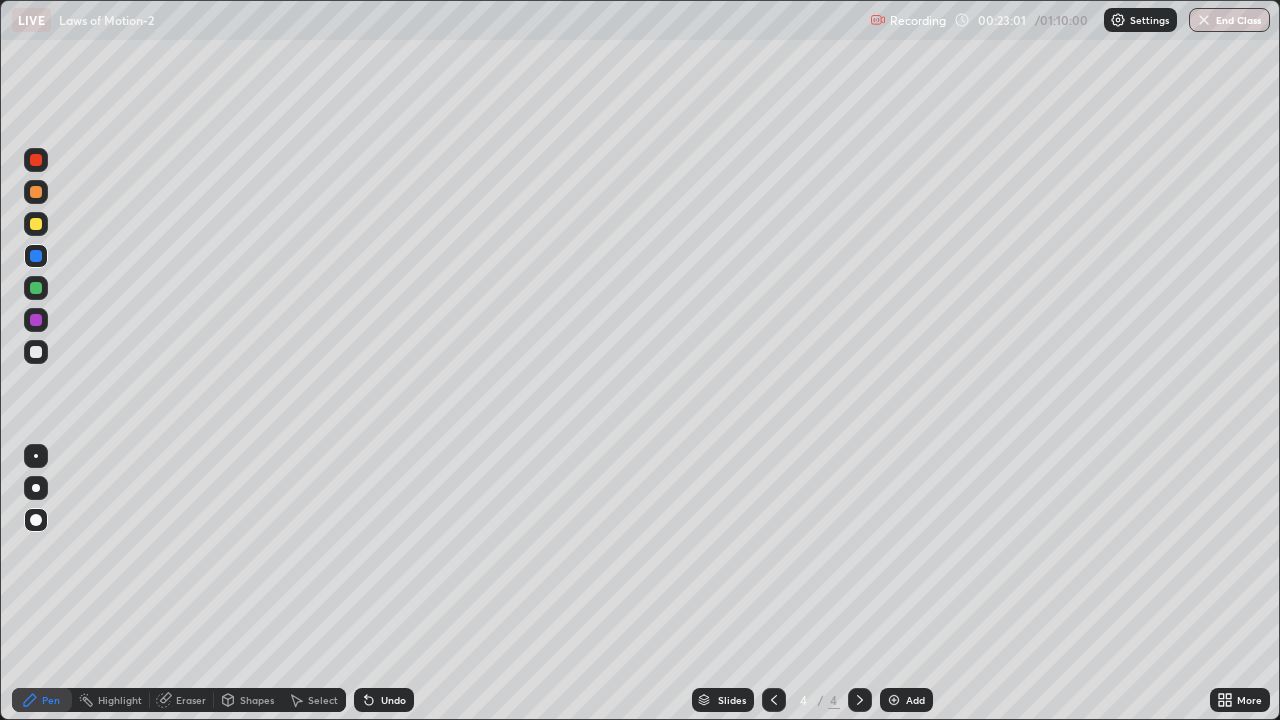 click on "Shapes" at bounding box center (257, 700) 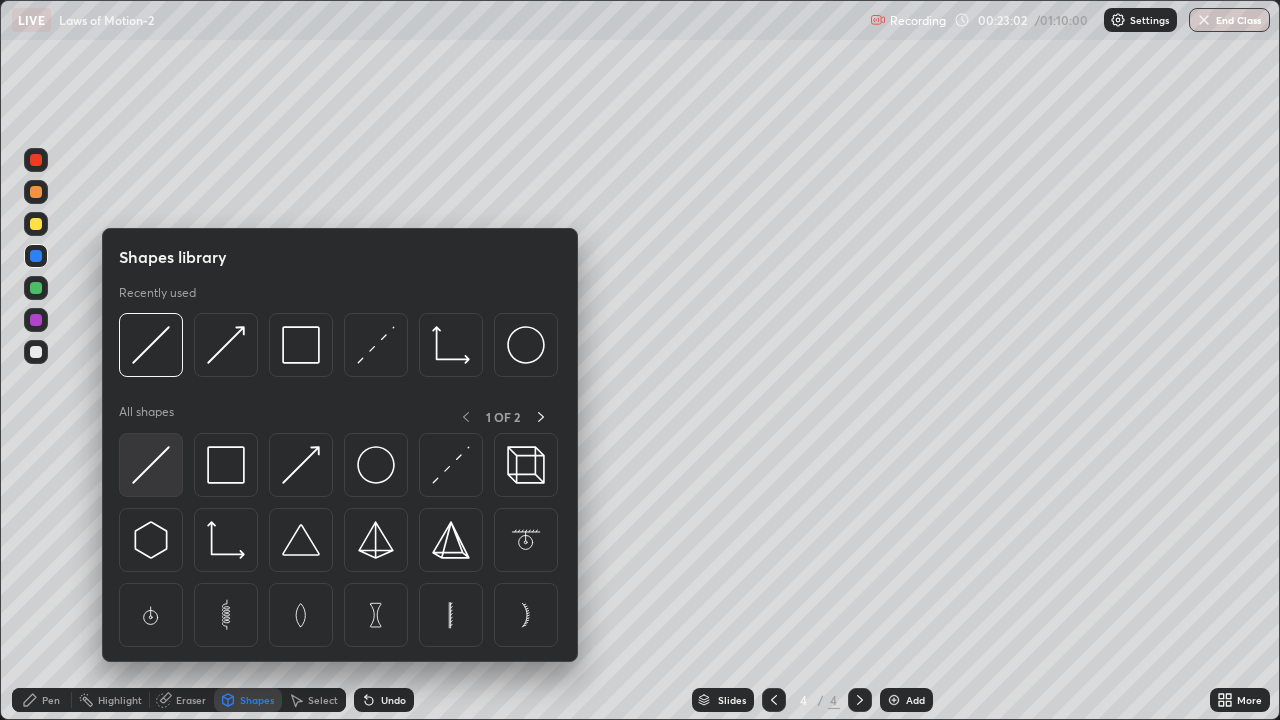 click at bounding box center (151, 465) 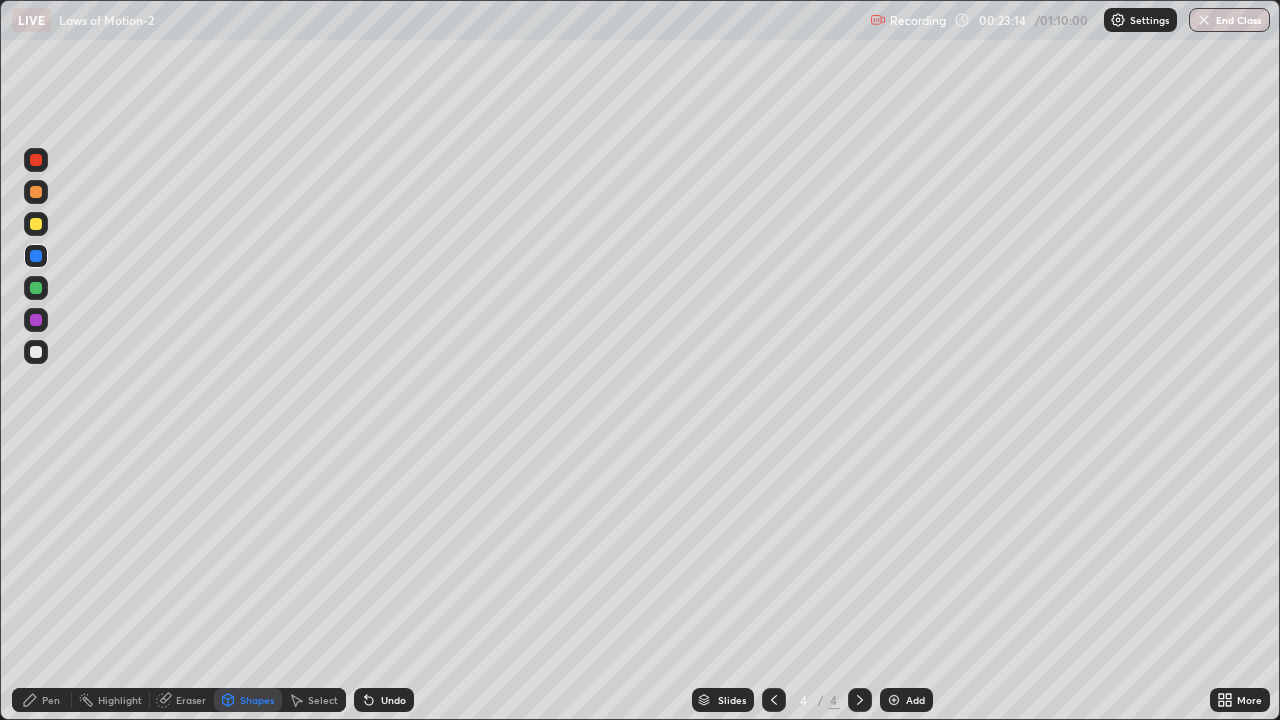 click on "Pen" at bounding box center [42, 700] 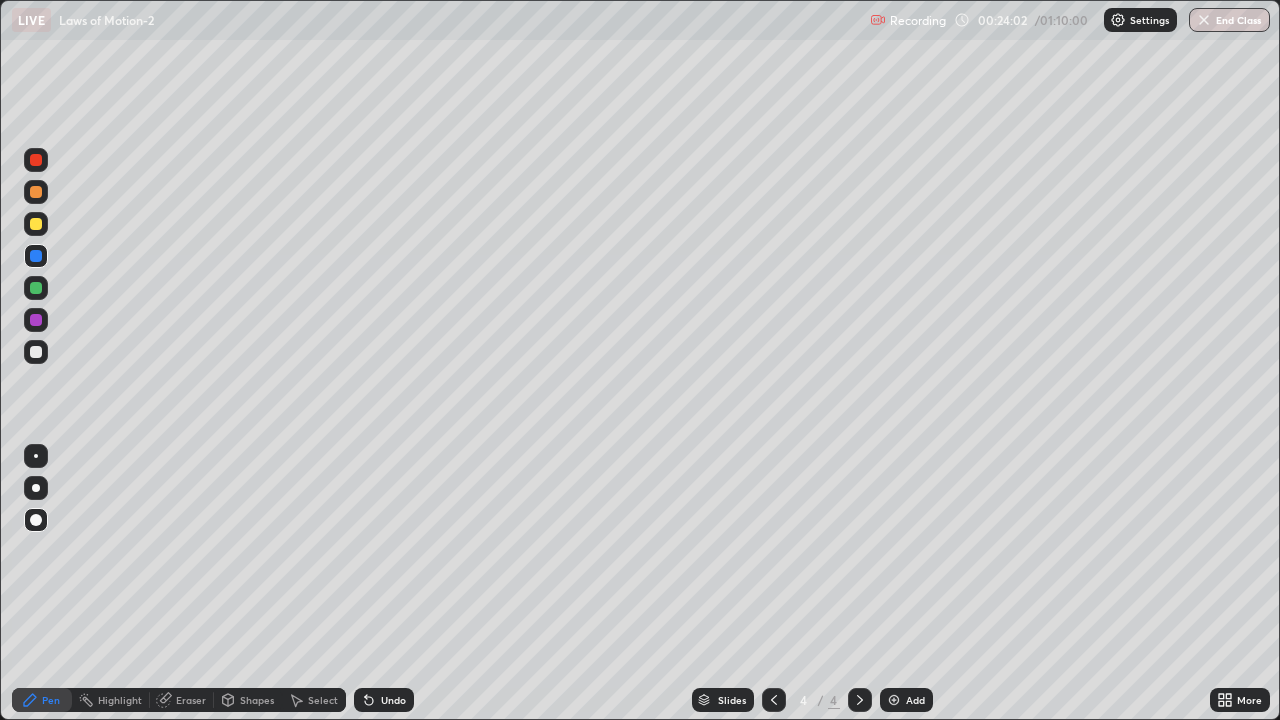 click at bounding box center (36, 192) 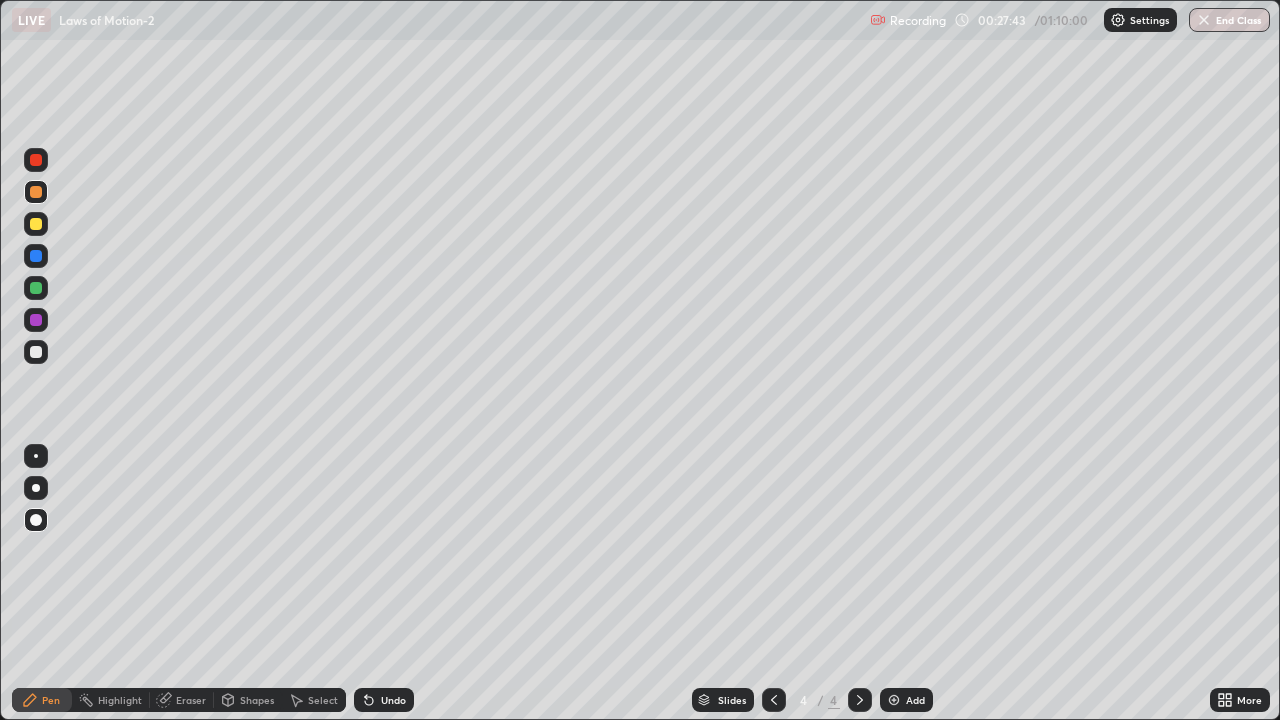 click on "Eraser" at bounding box center [191, 700] 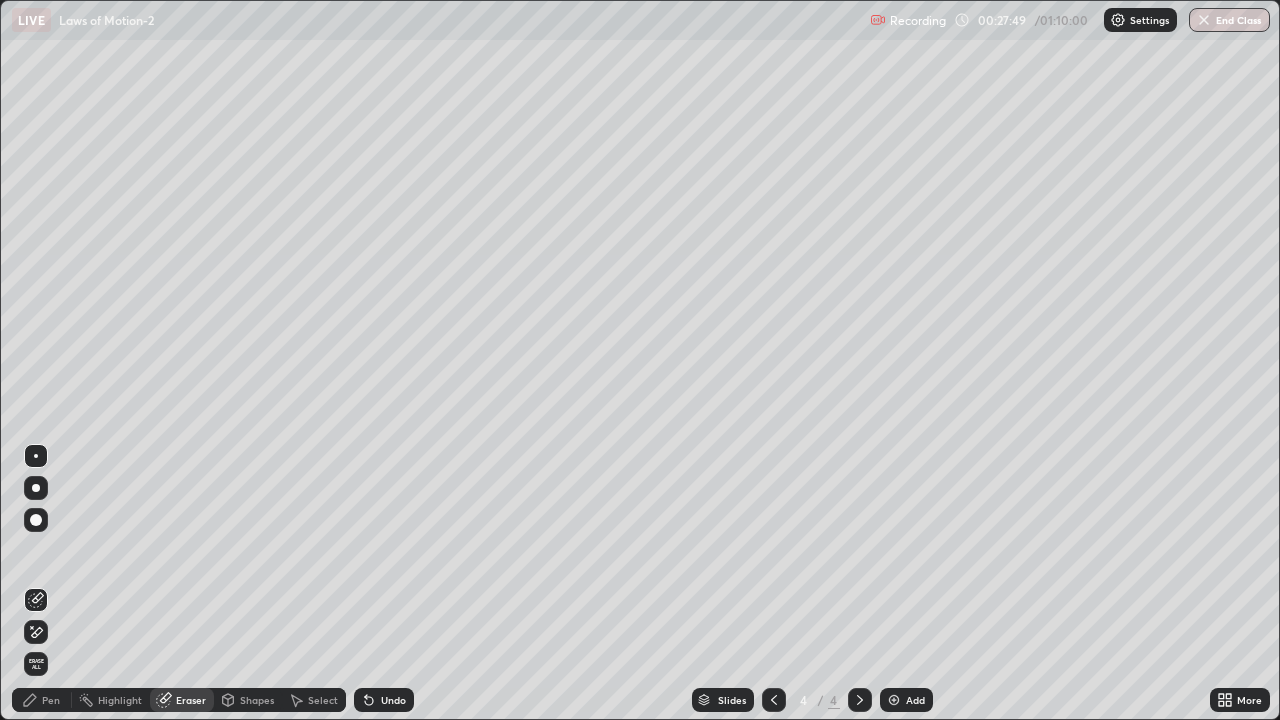 click on "Pen" at bounding box center [51, 700] 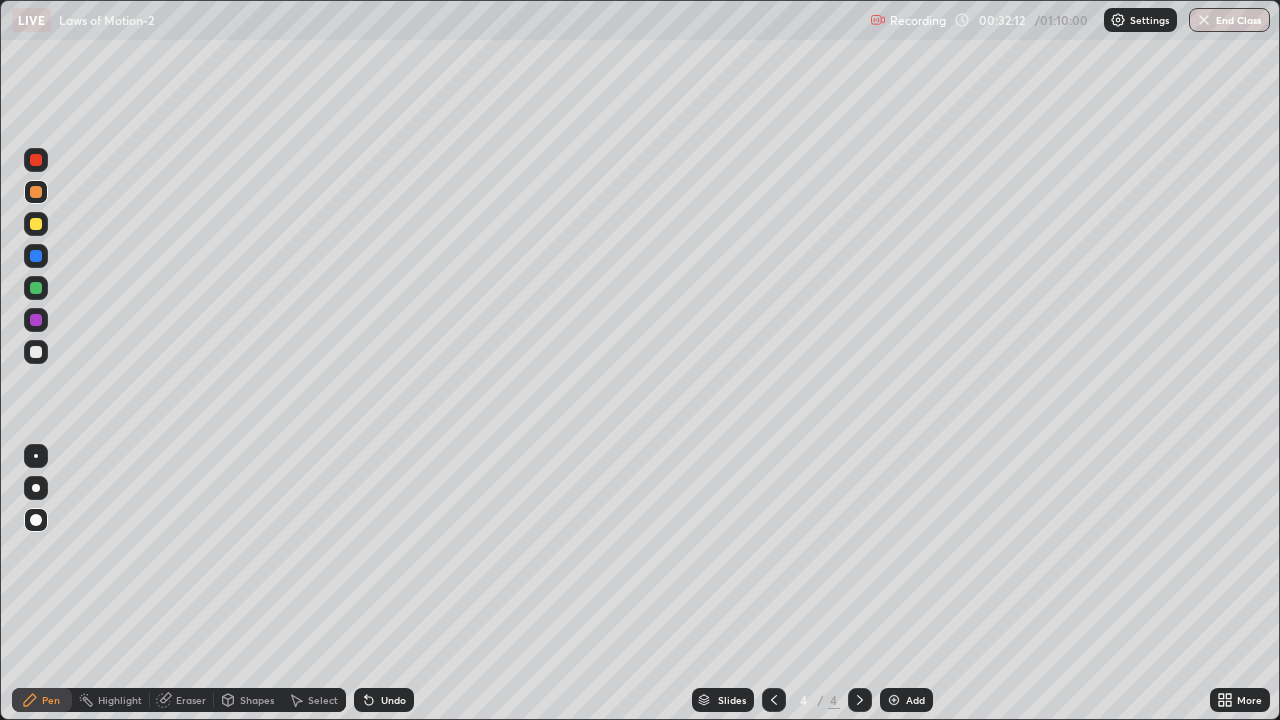 click 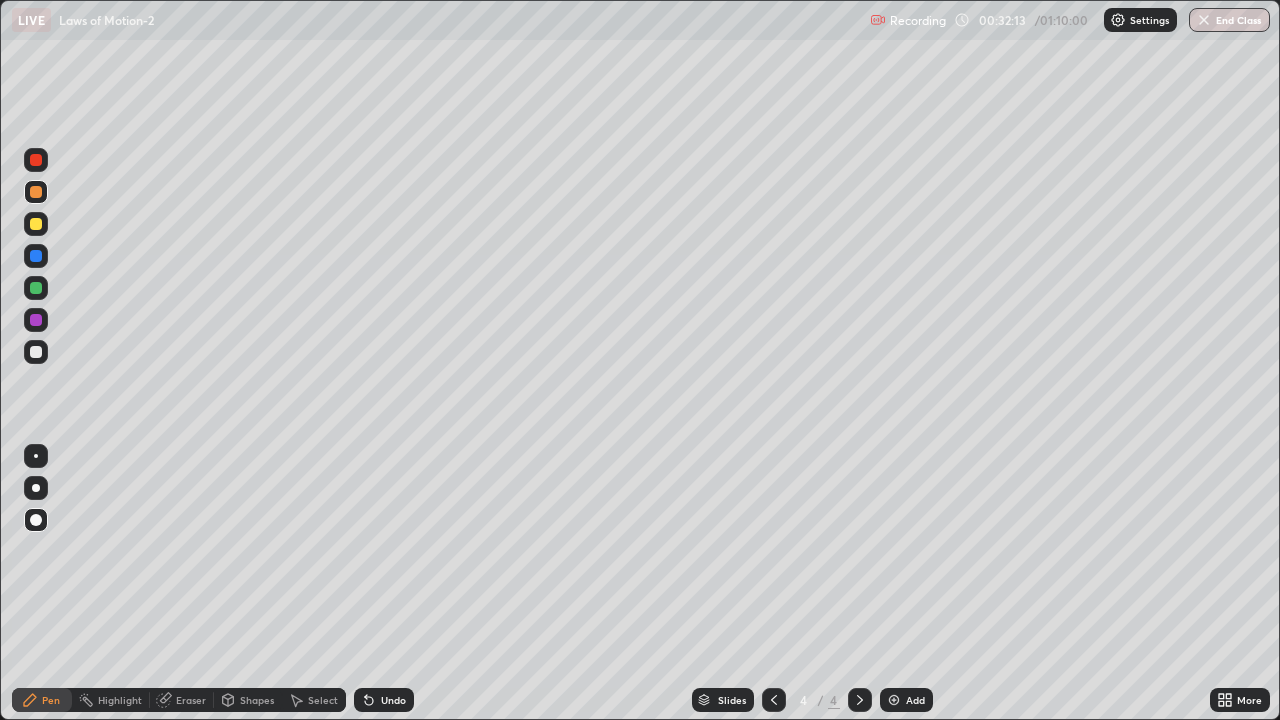 click at bounding box center (894, 700) 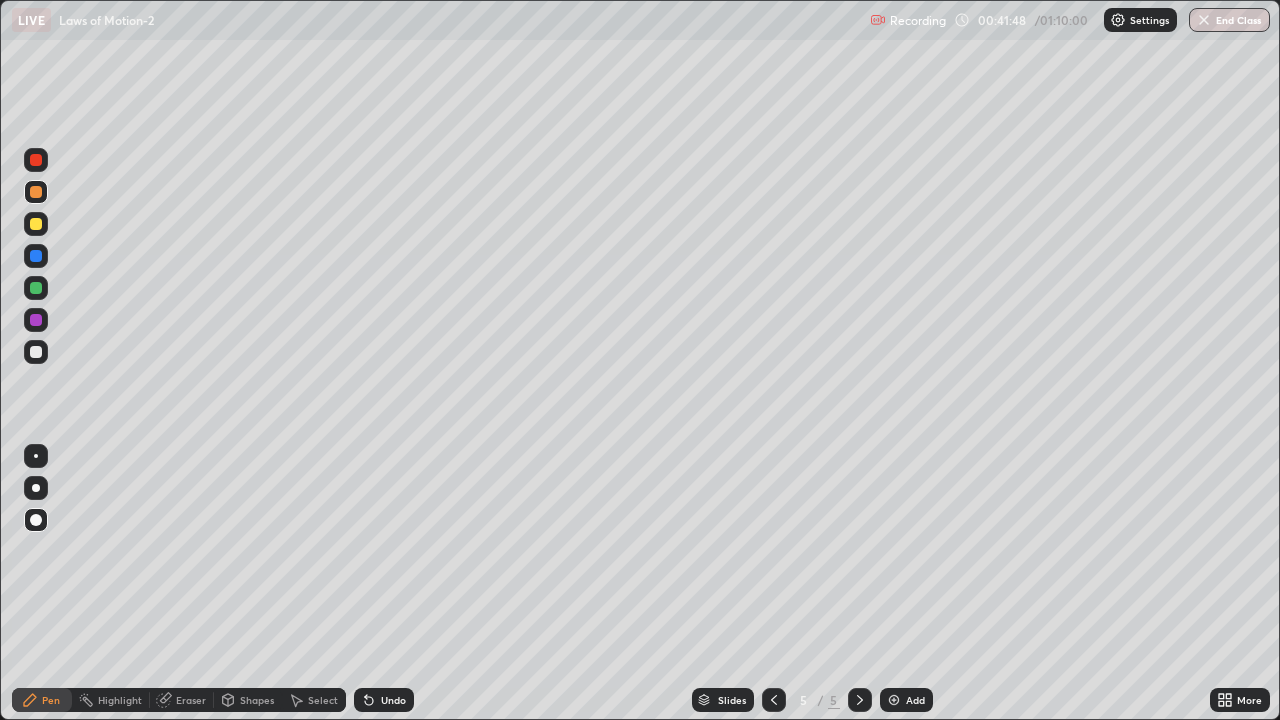 click at bounding box center [894, 700] 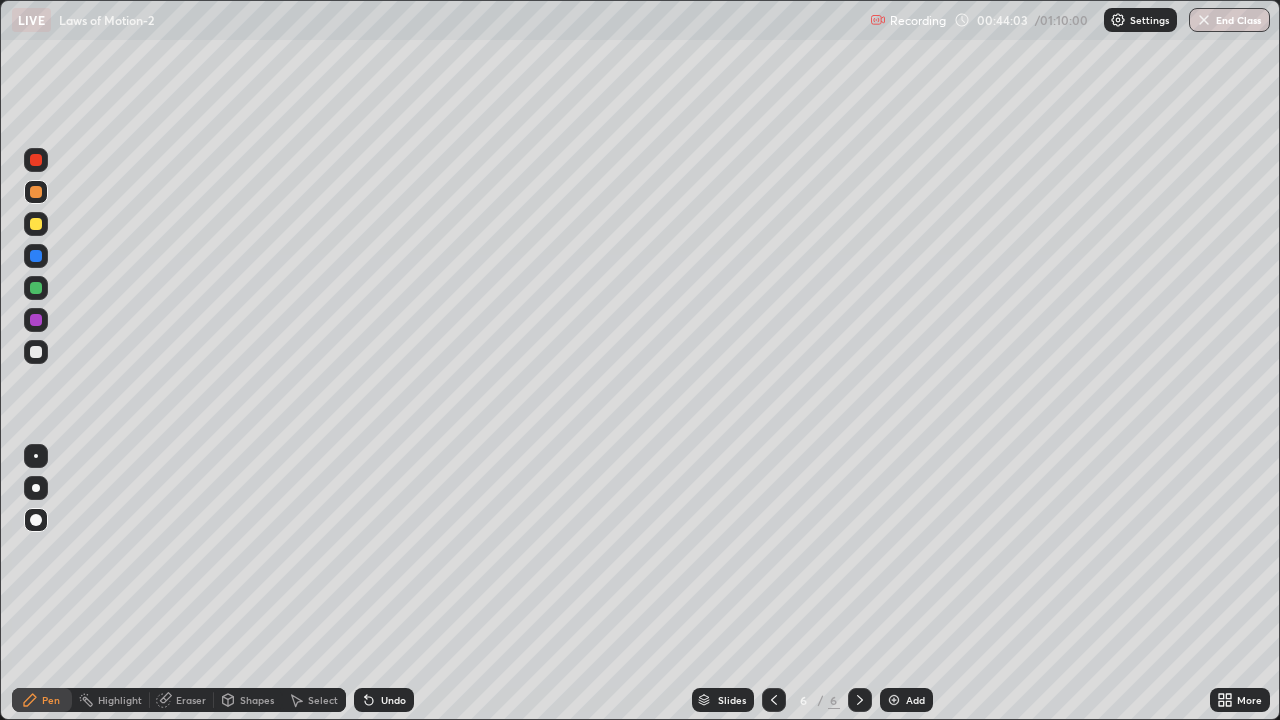 click 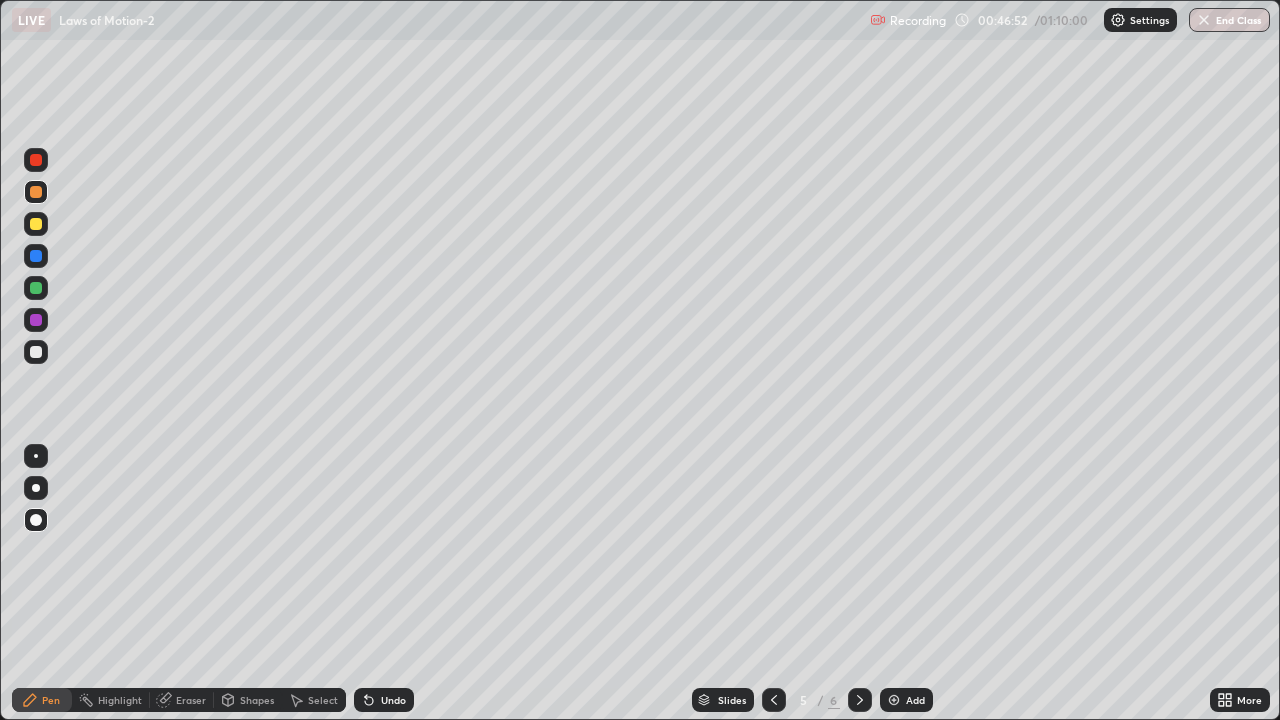 click at bounding box center [894, 700] 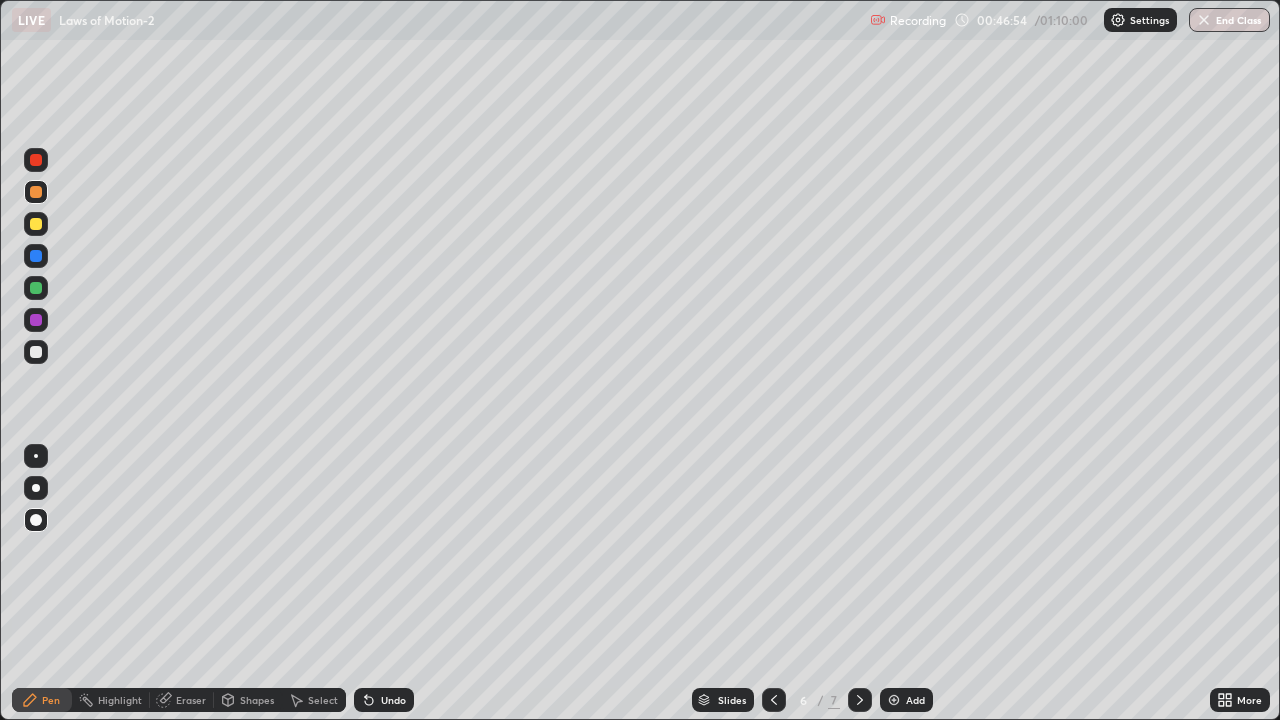 click 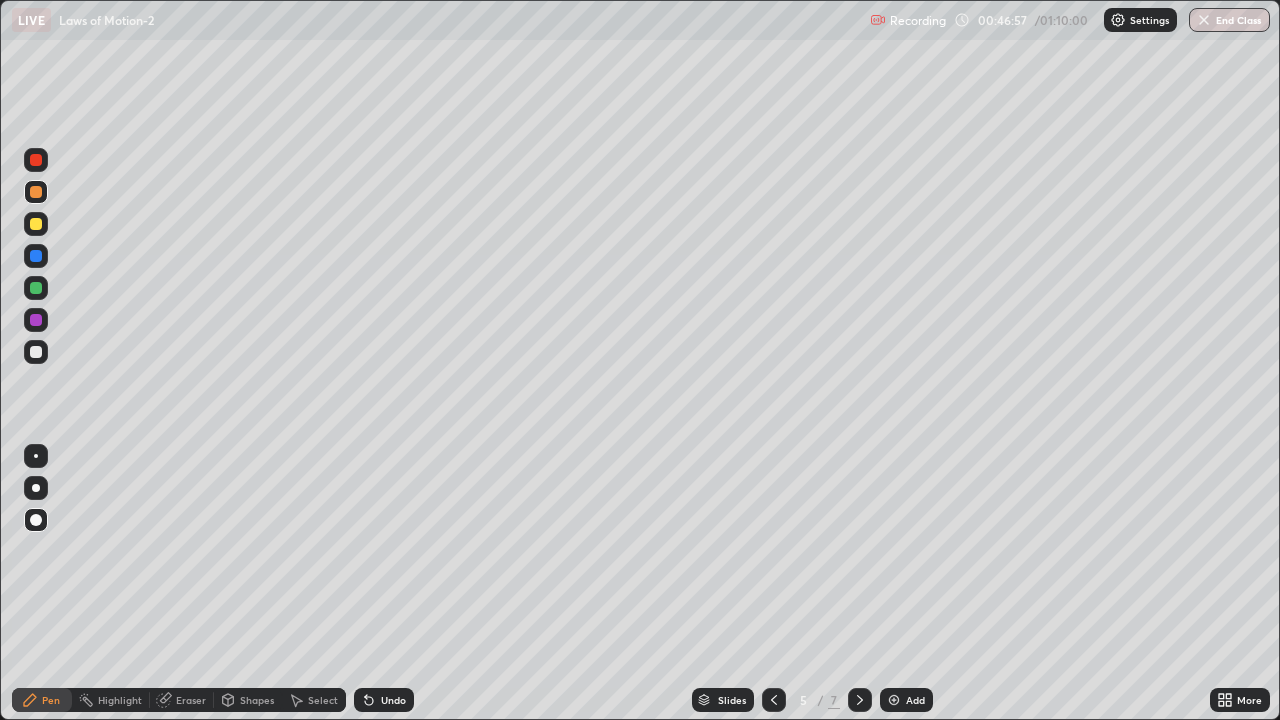 click 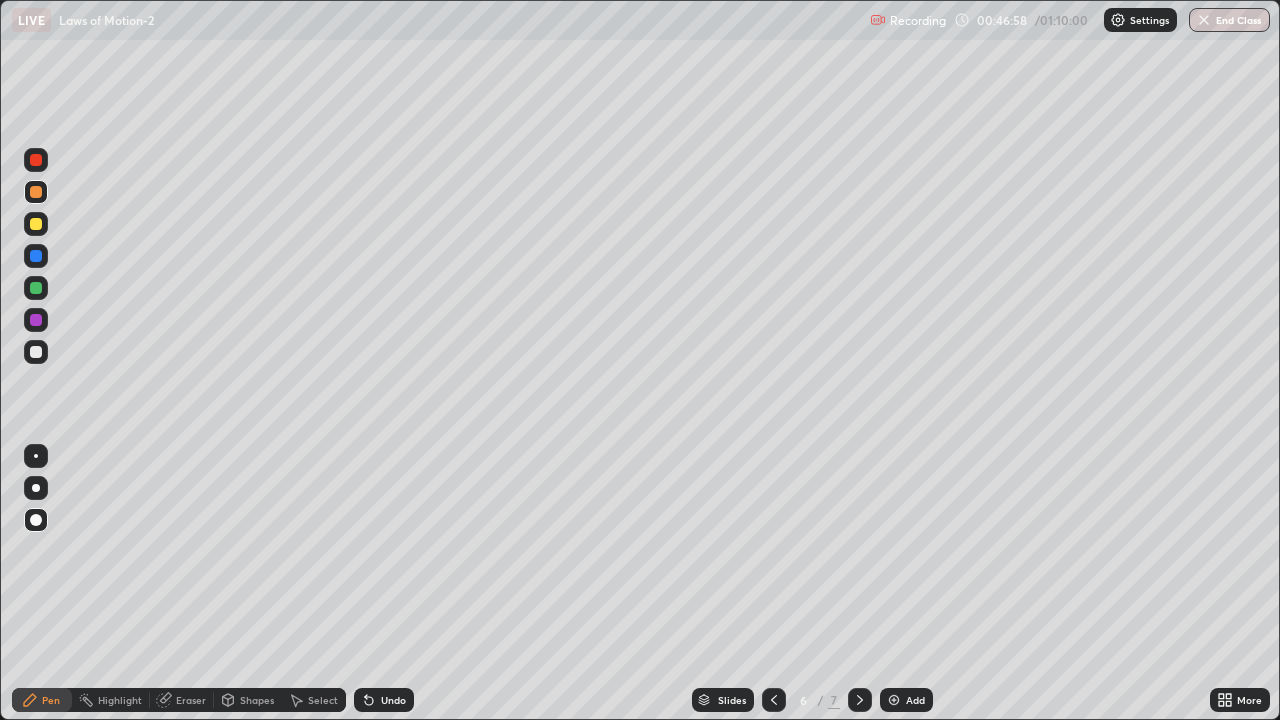 click 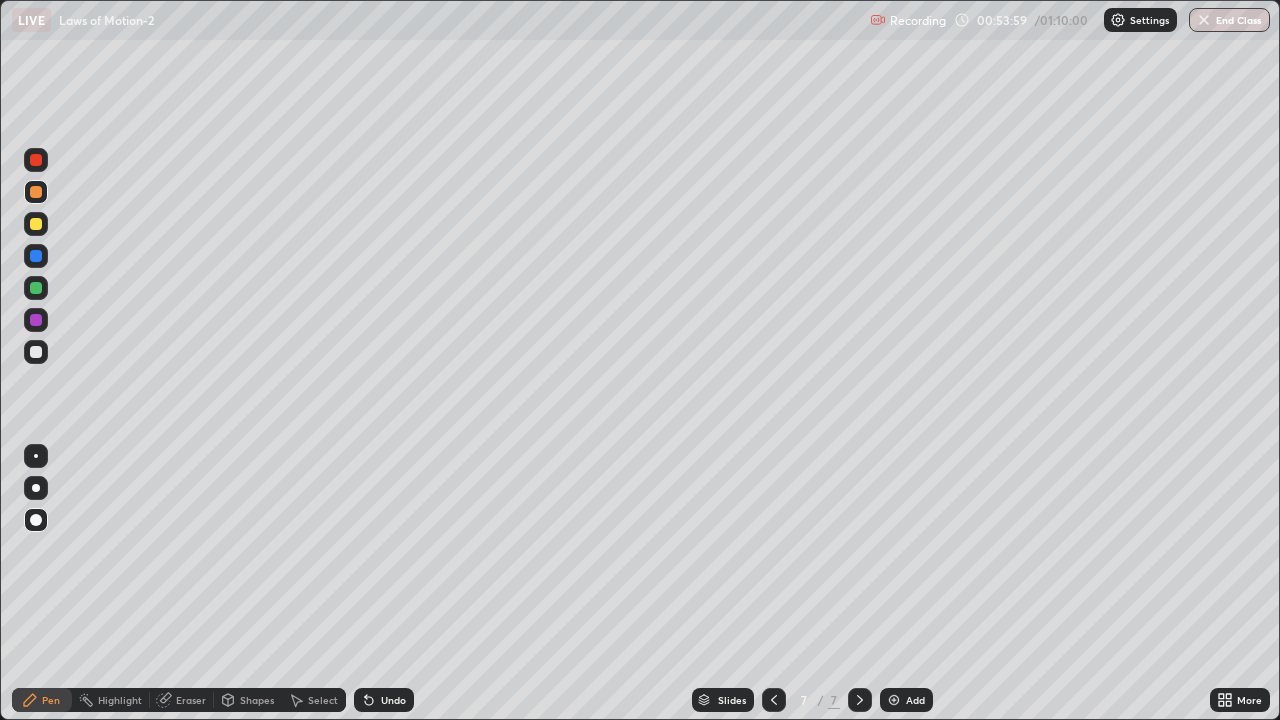 click on "Add" at bounding box center [906, 700] 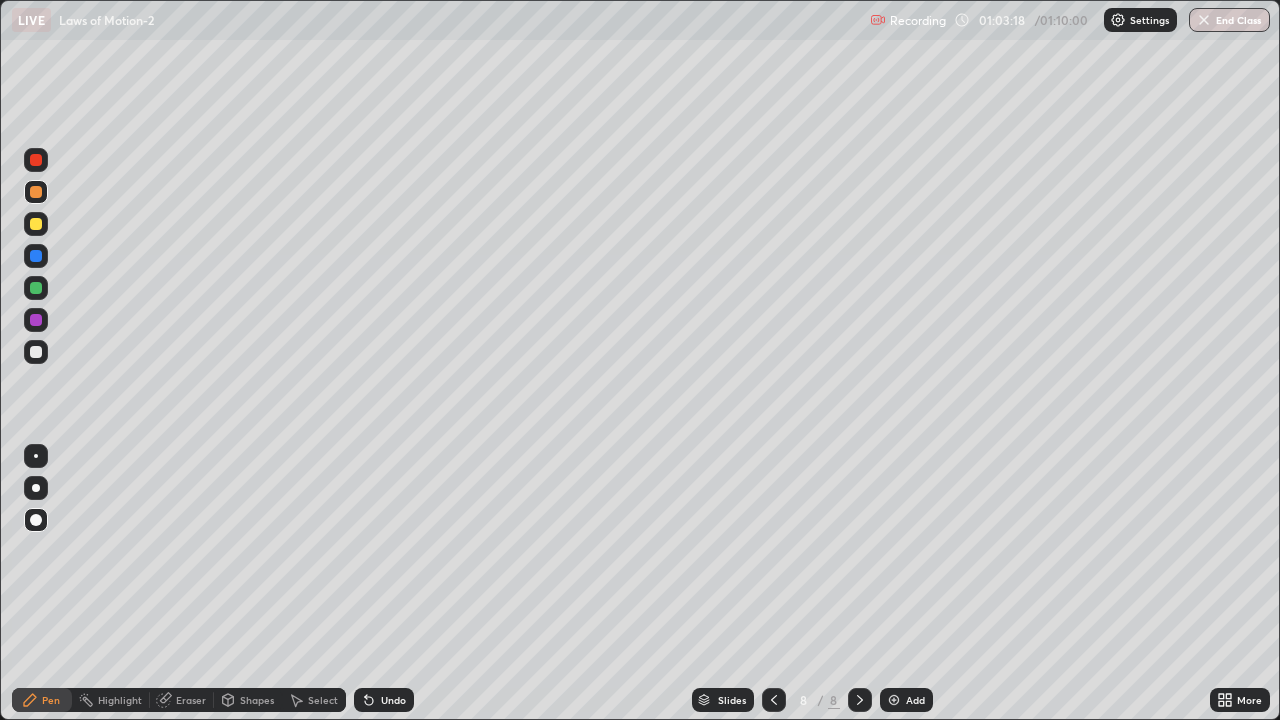 click at bounding box center [1204, 20] 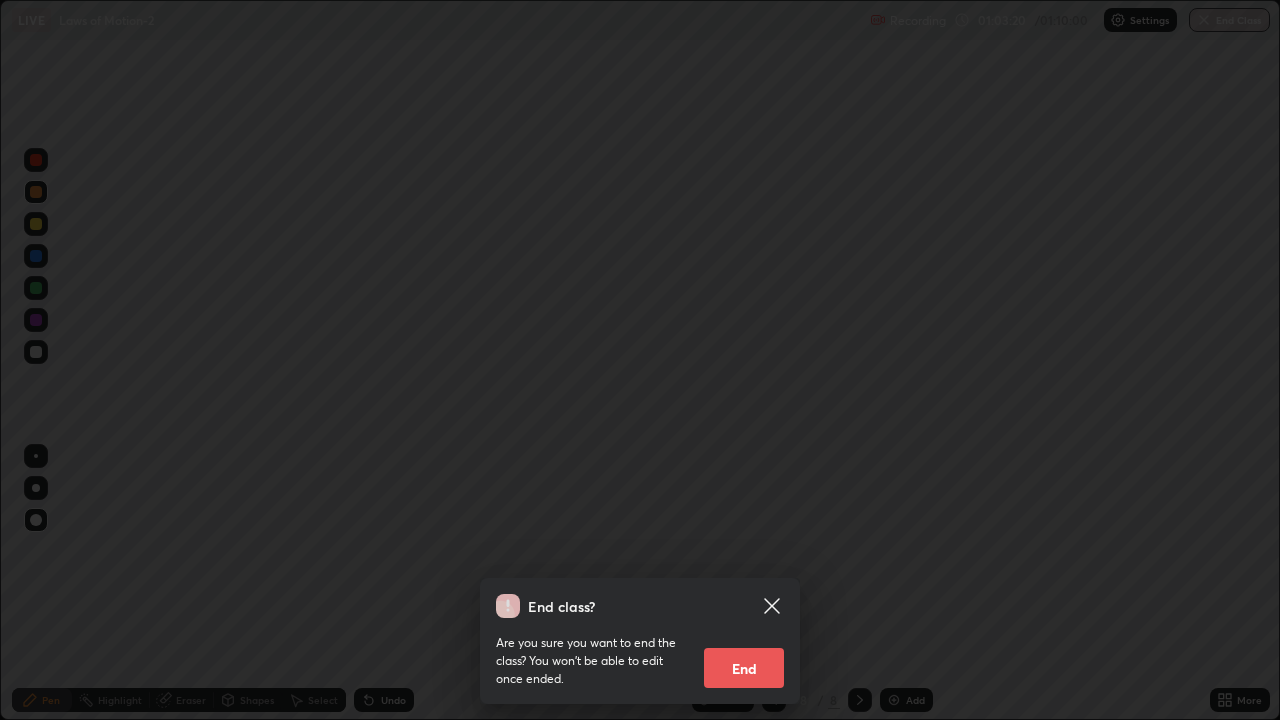 click on "End" at bounding box center [744, 668] 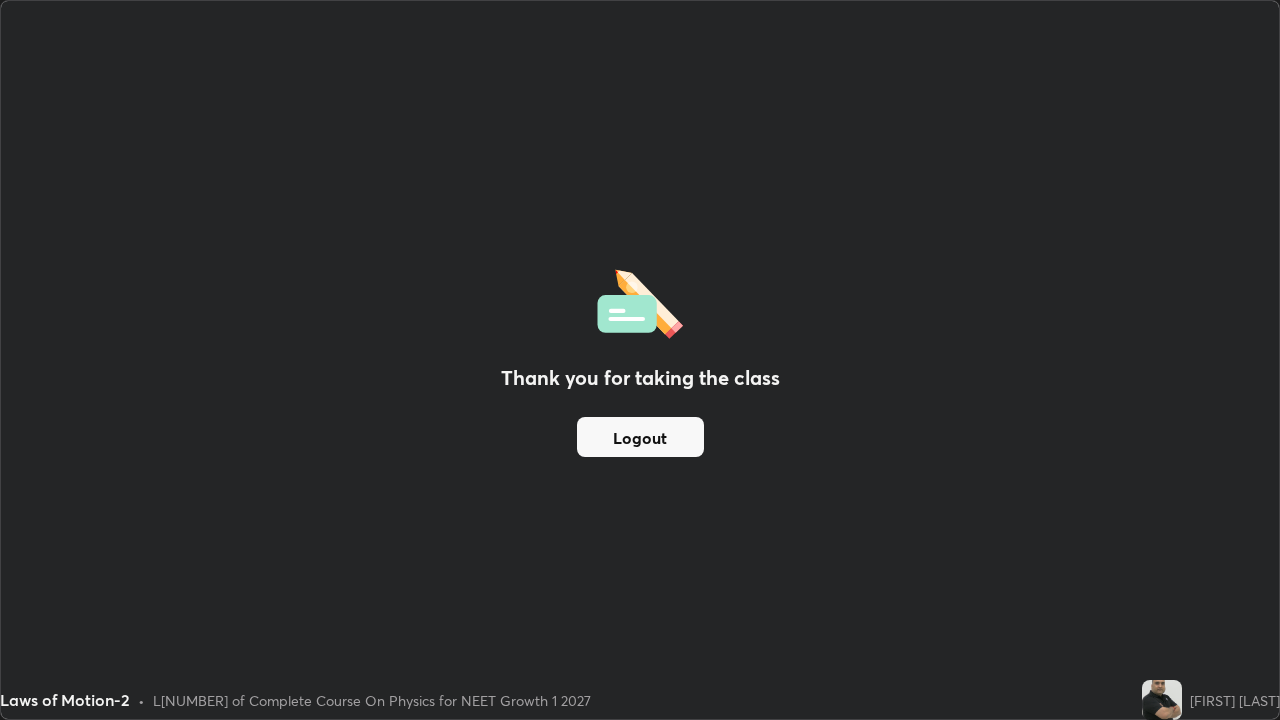 click on "Logout" at bounding box center [640, 437] 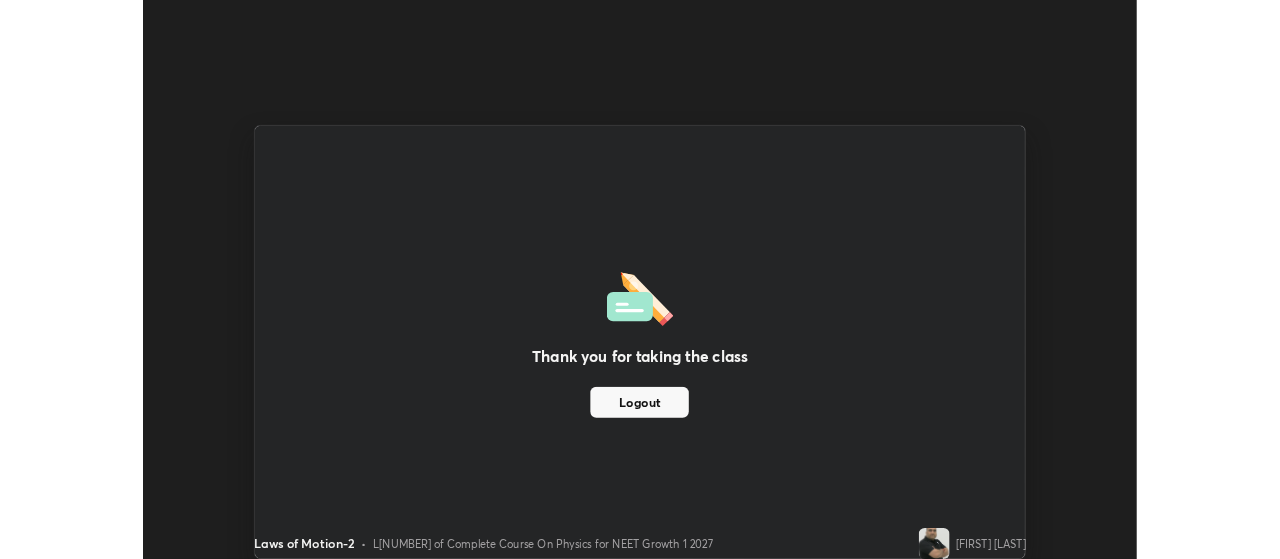 scroll, scrollTop: 559, scrollLeft: 1280, axis: both 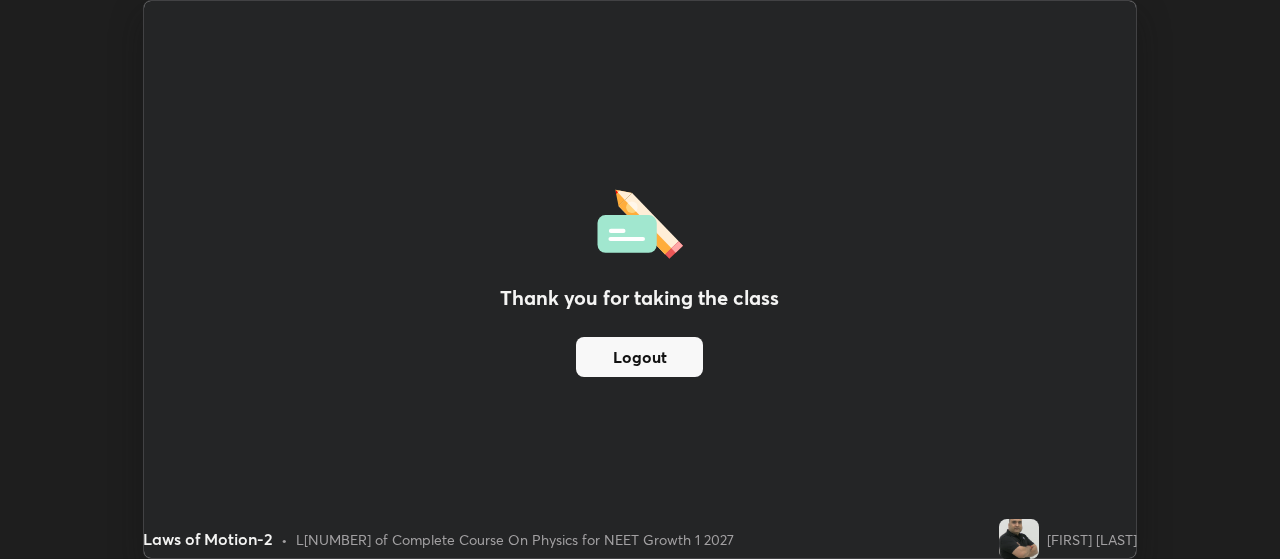 click on "Thank you for taking the class Logout" at bounding box center [640, 279] 